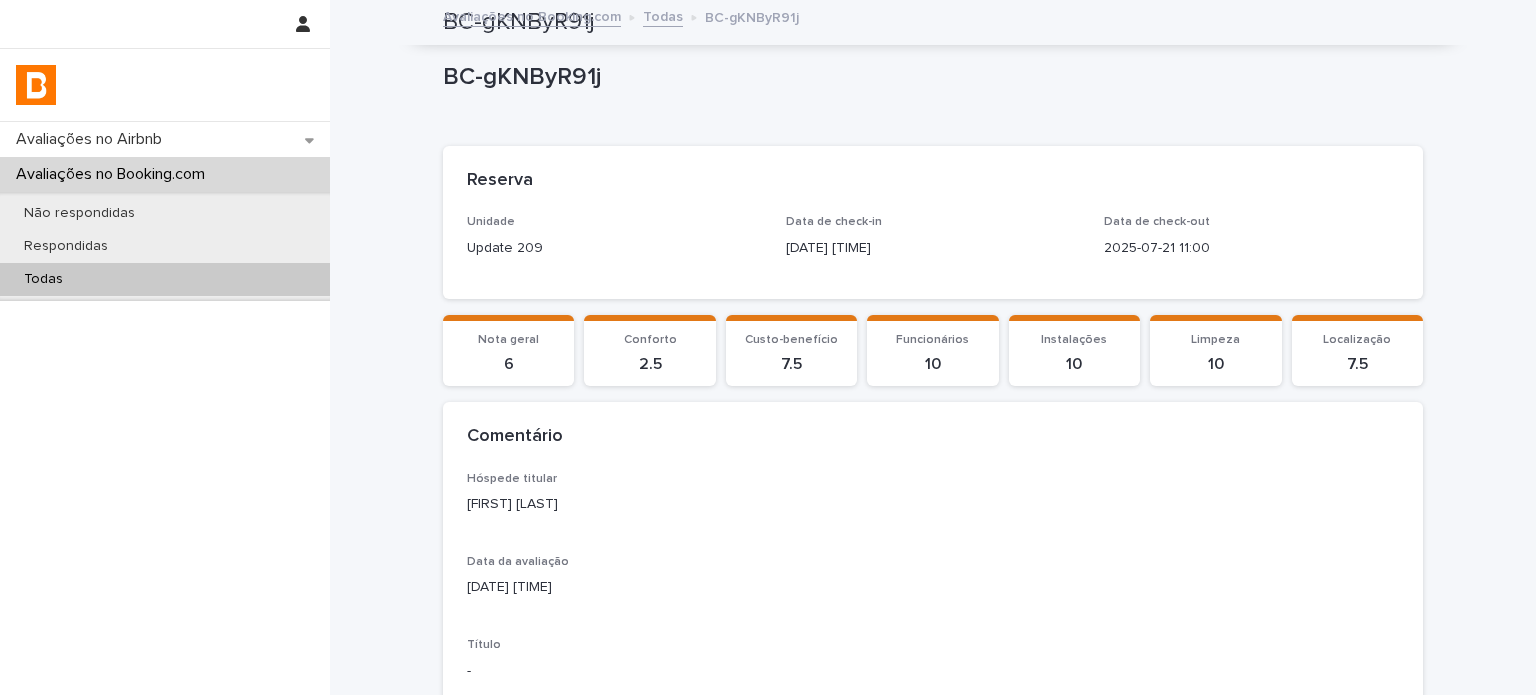 scroll, scrollTop: 0, scrollLeft: 0, axis: both 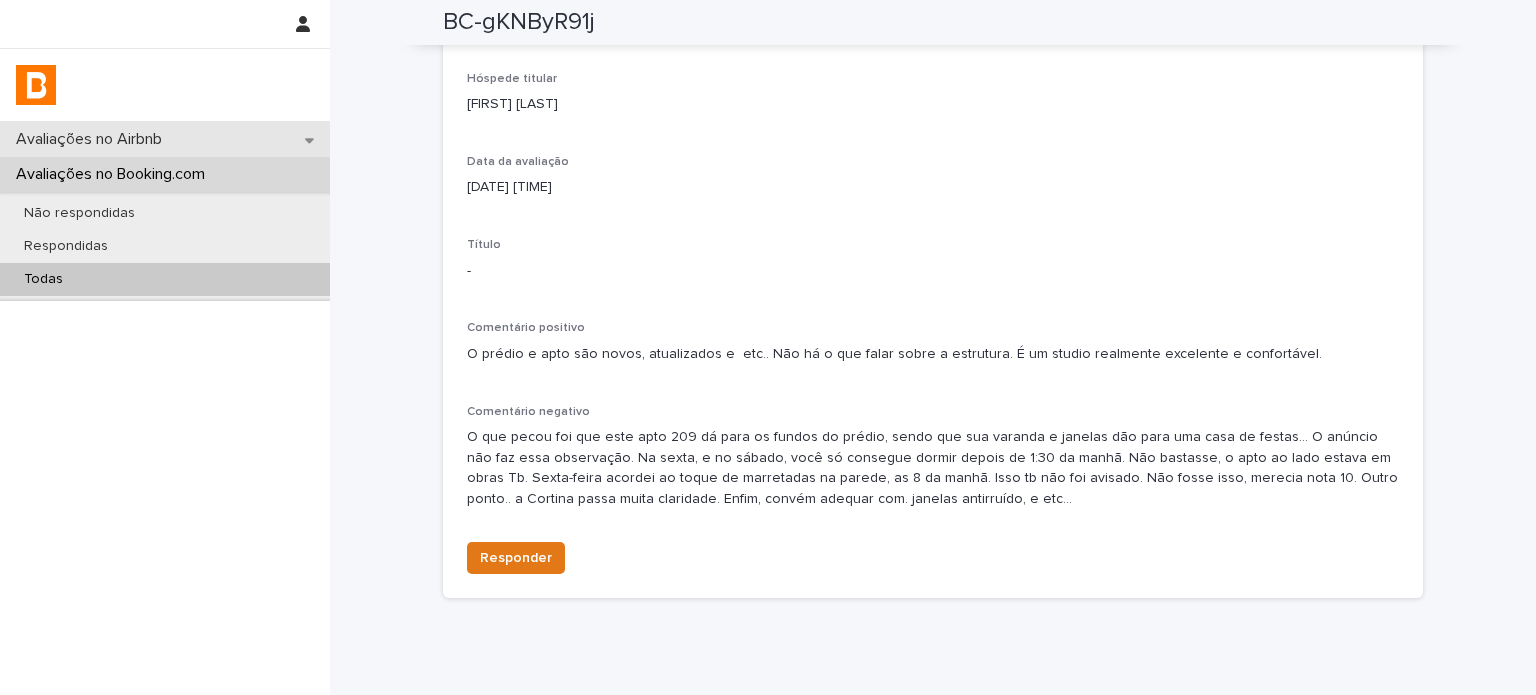 click on "Avaliações no Airbnb" at bounding box center (165, 139) 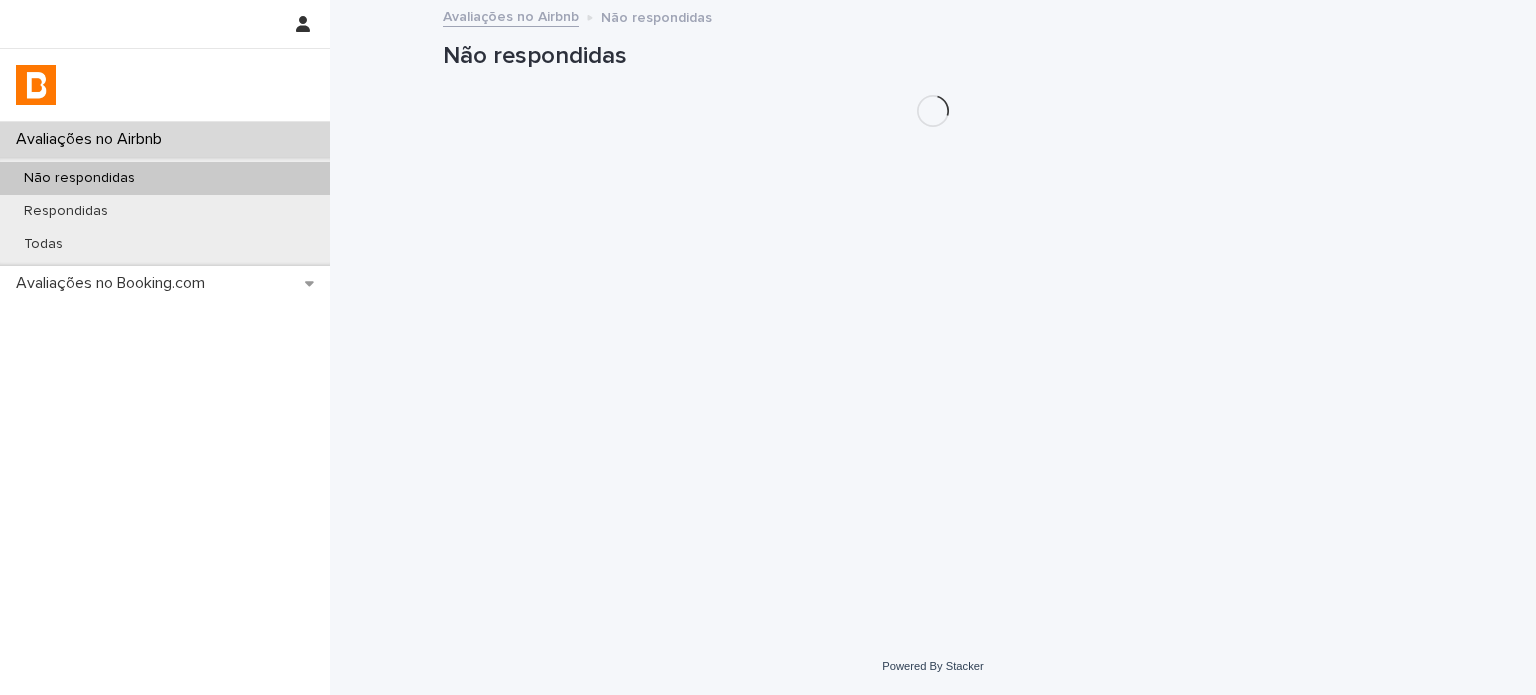 scroll, scrollTop: 0, scrollLeft: 0, axis: both 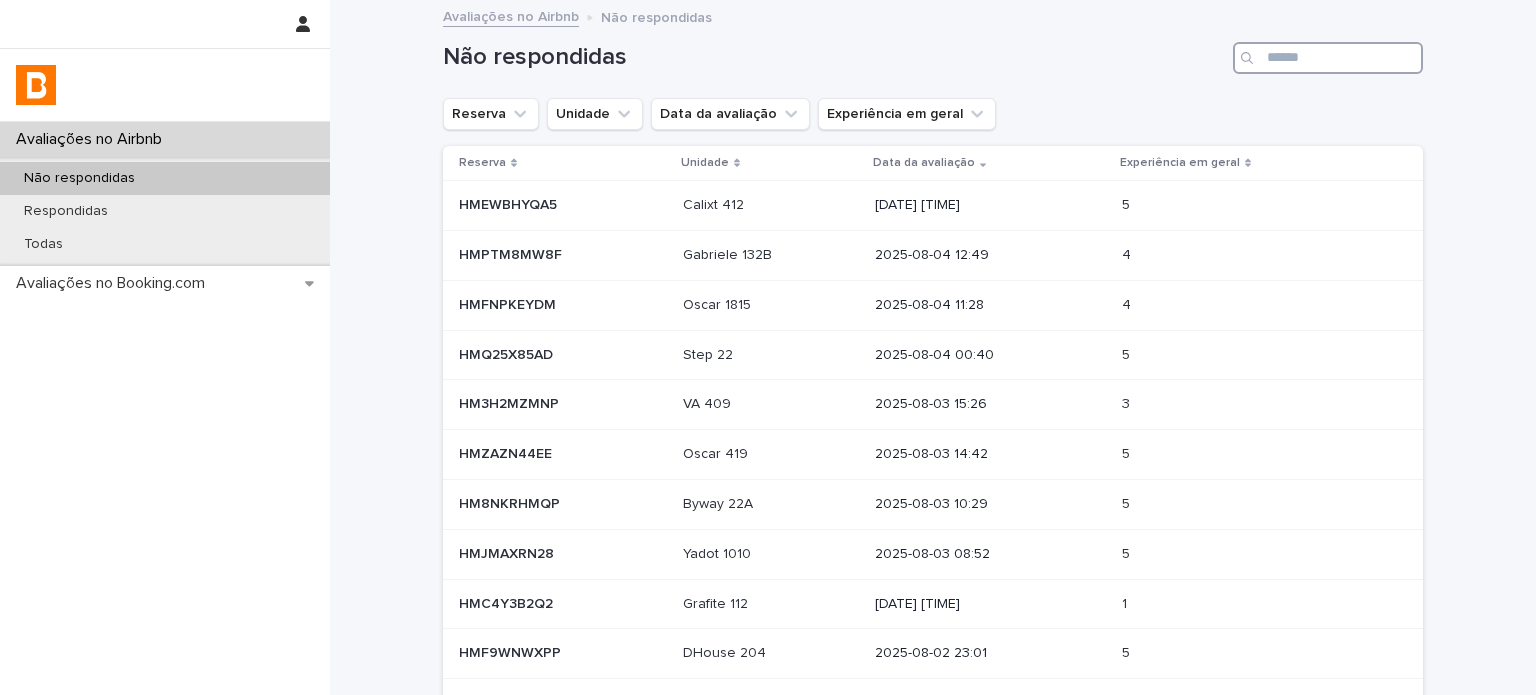 click at bounding box center (1328, 58) 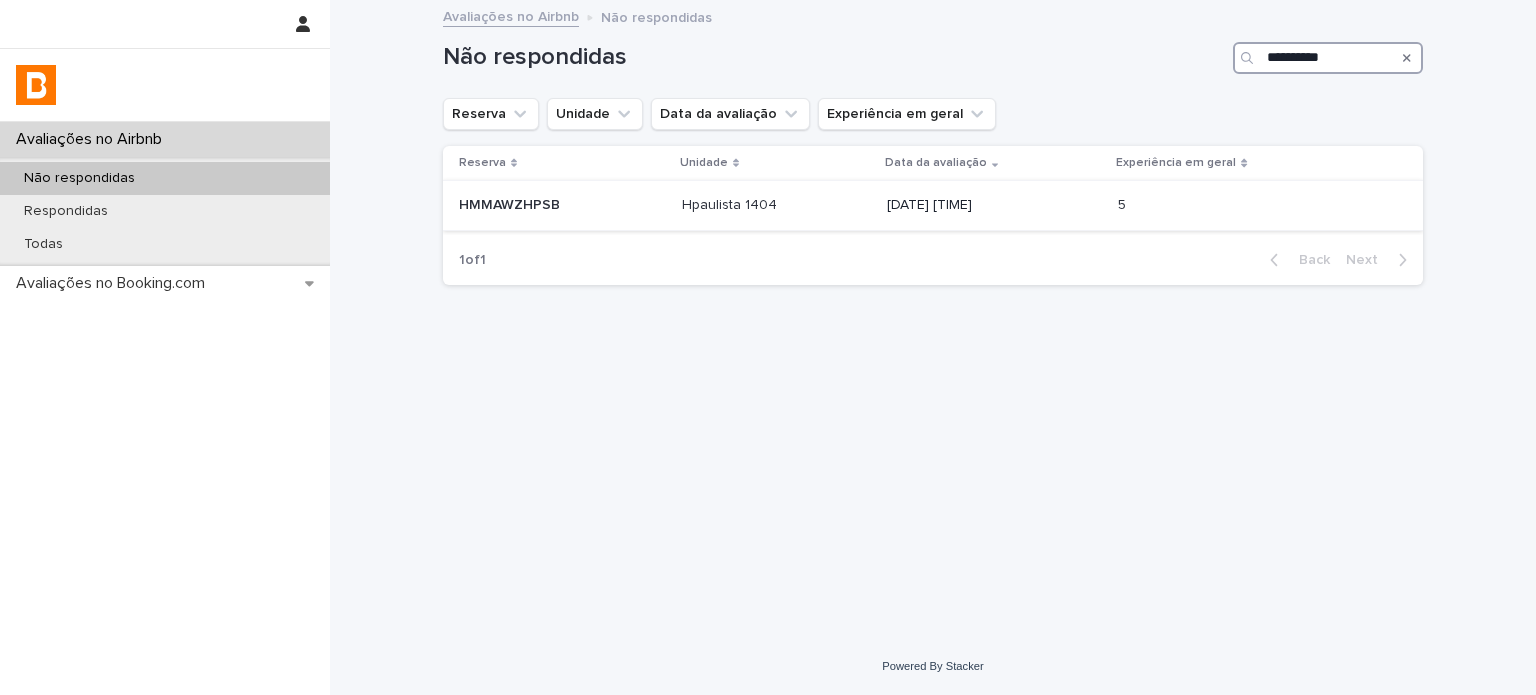 type on "**********" 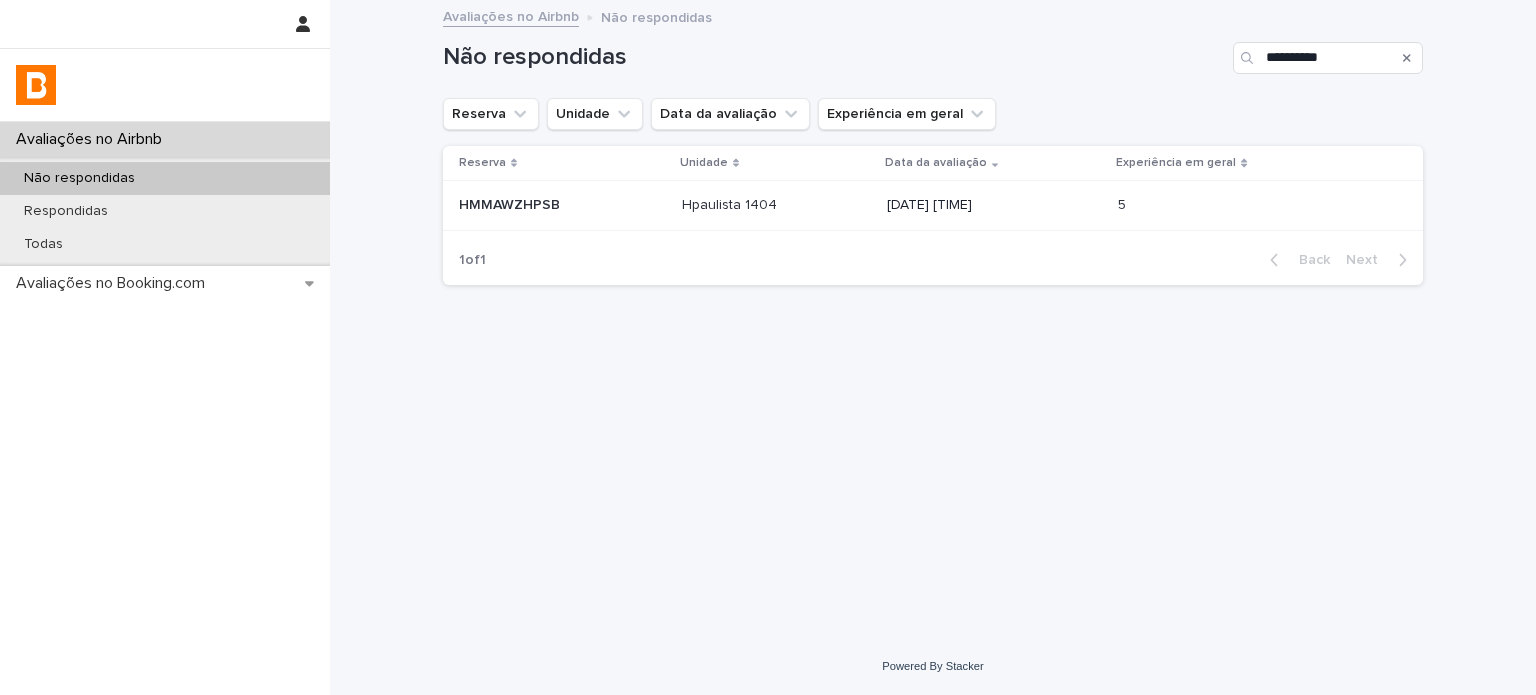 click at bounding box center [776, 205] 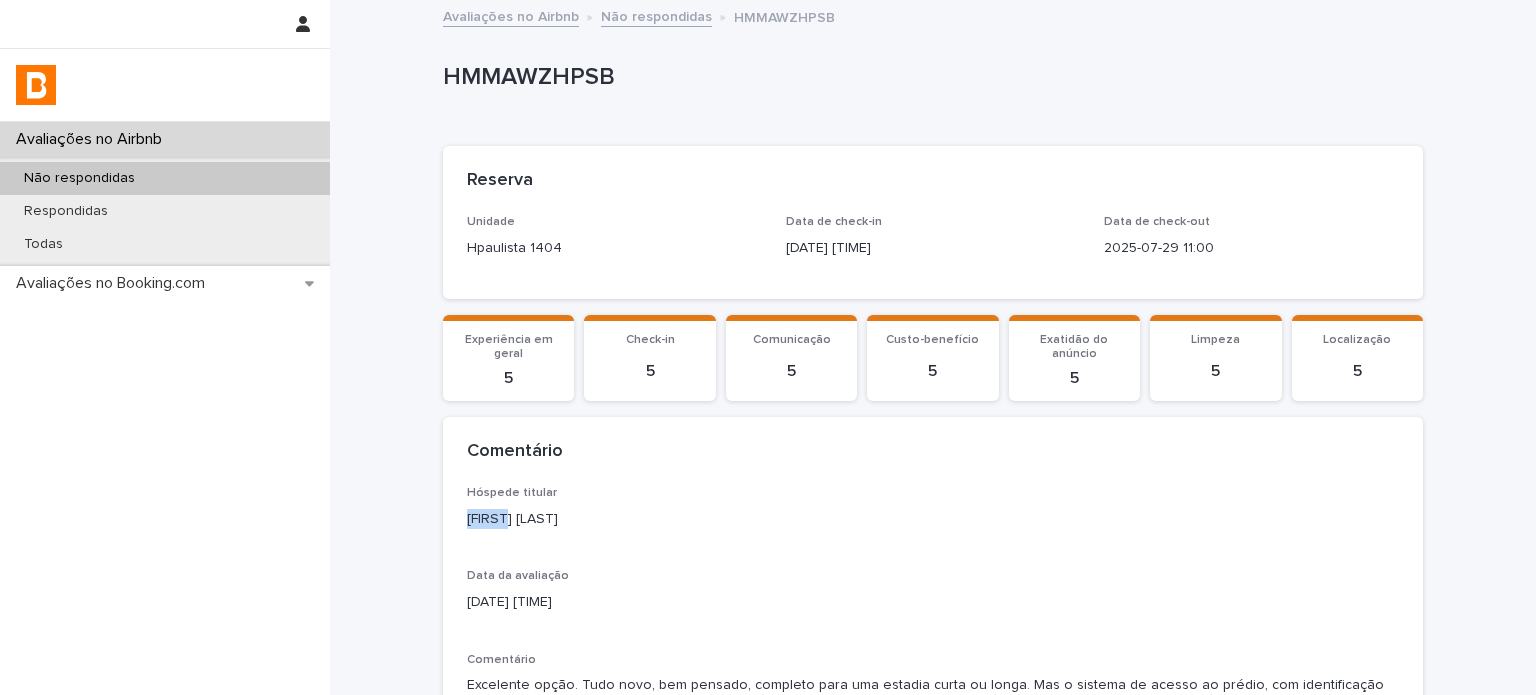 drag, startPoint x: 499, startPoint y: 523, endPoint x: 399, endPoint y: 523, distance: 100 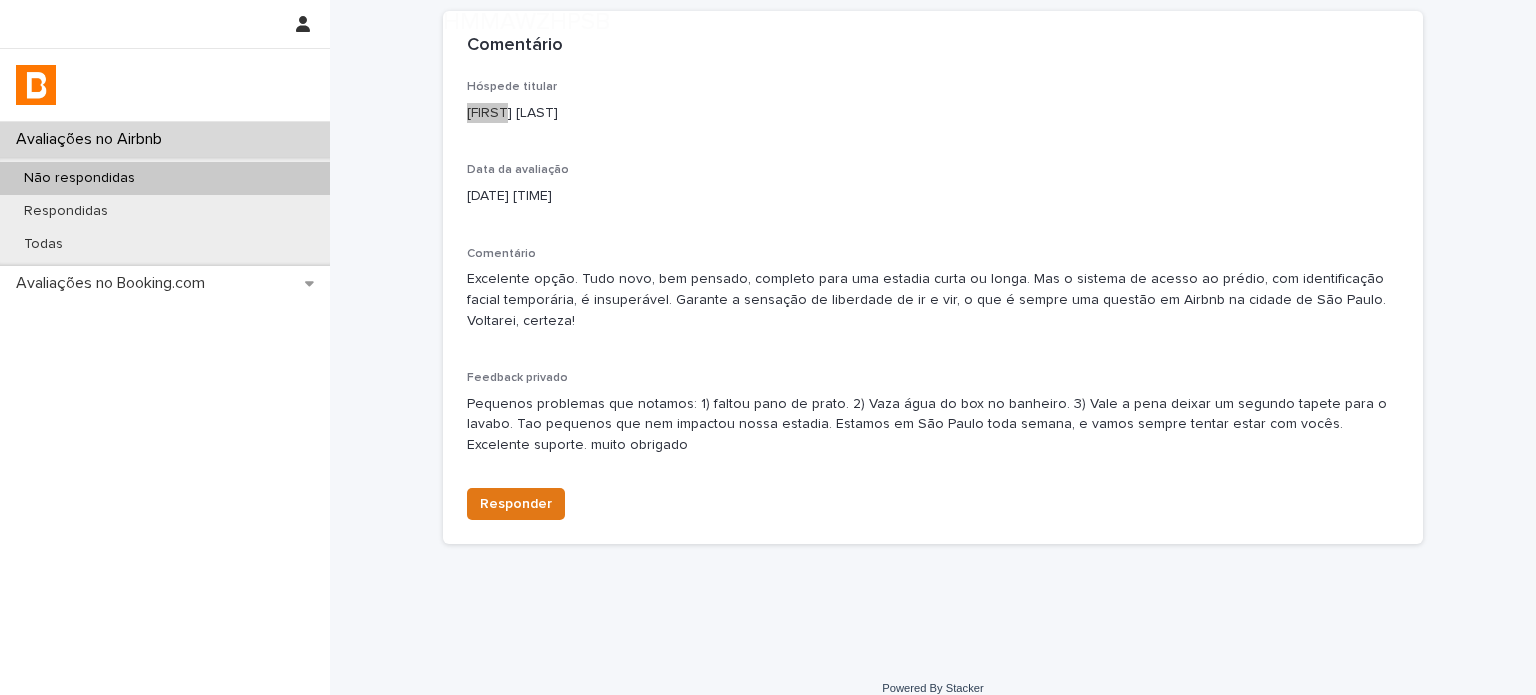 scroll, scrollTop: 427, scrollLeft: 0, axis: vertical 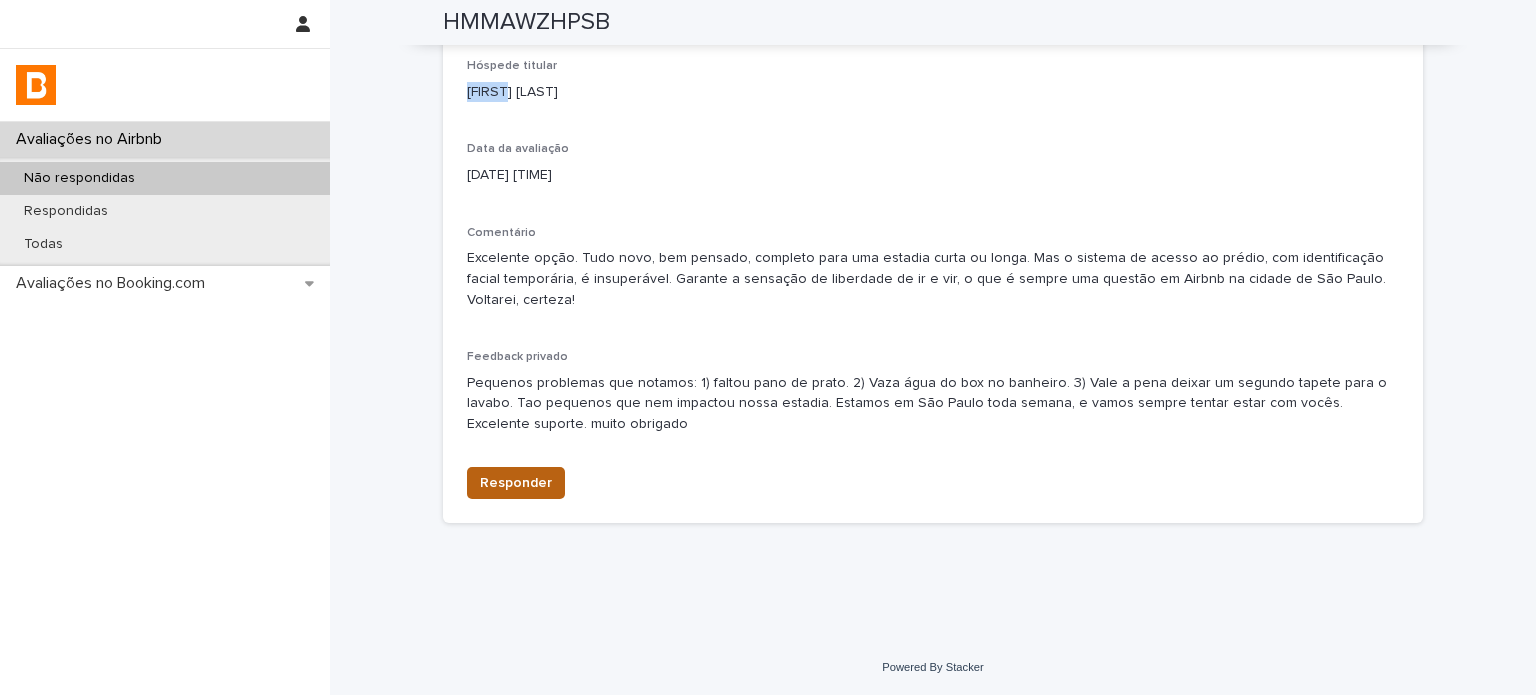 click on "Responder" at bounding box center (516, 483) 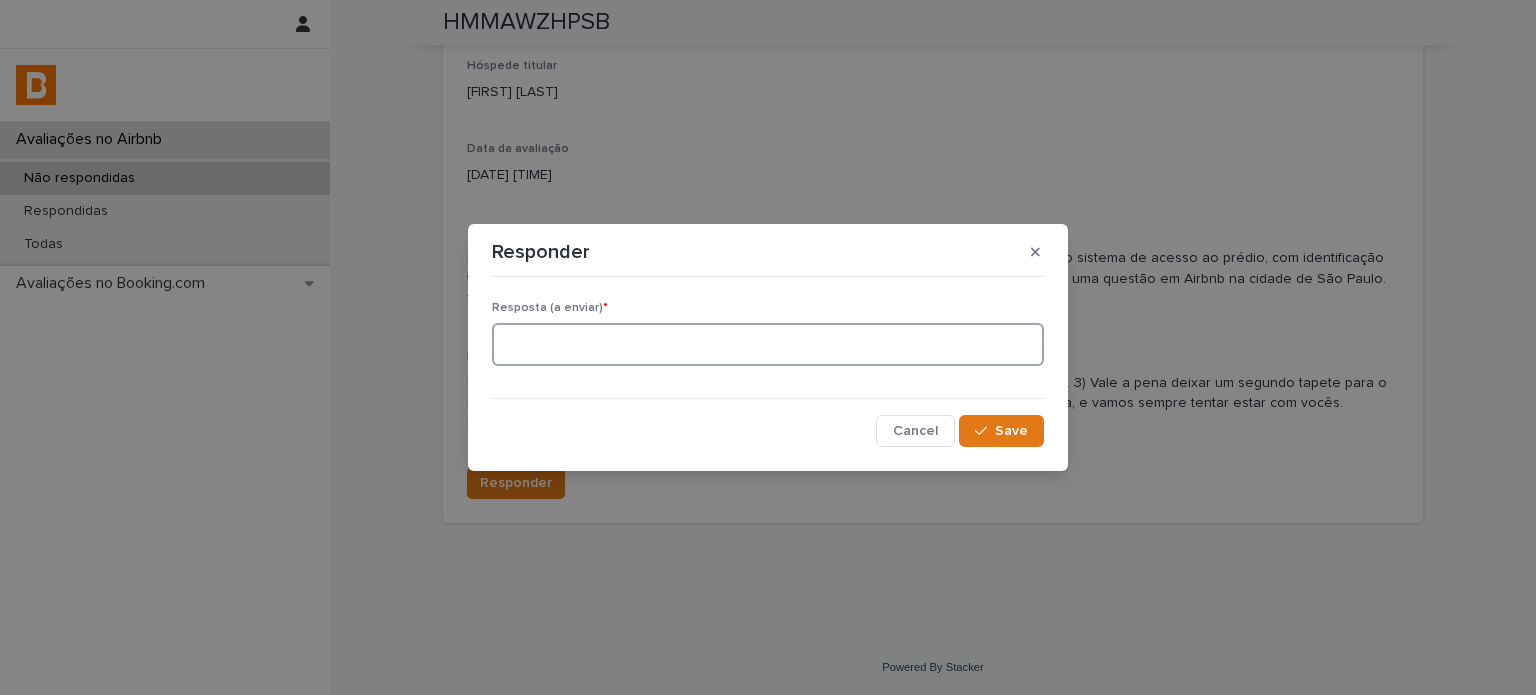 click at bounding box center (768, 344) 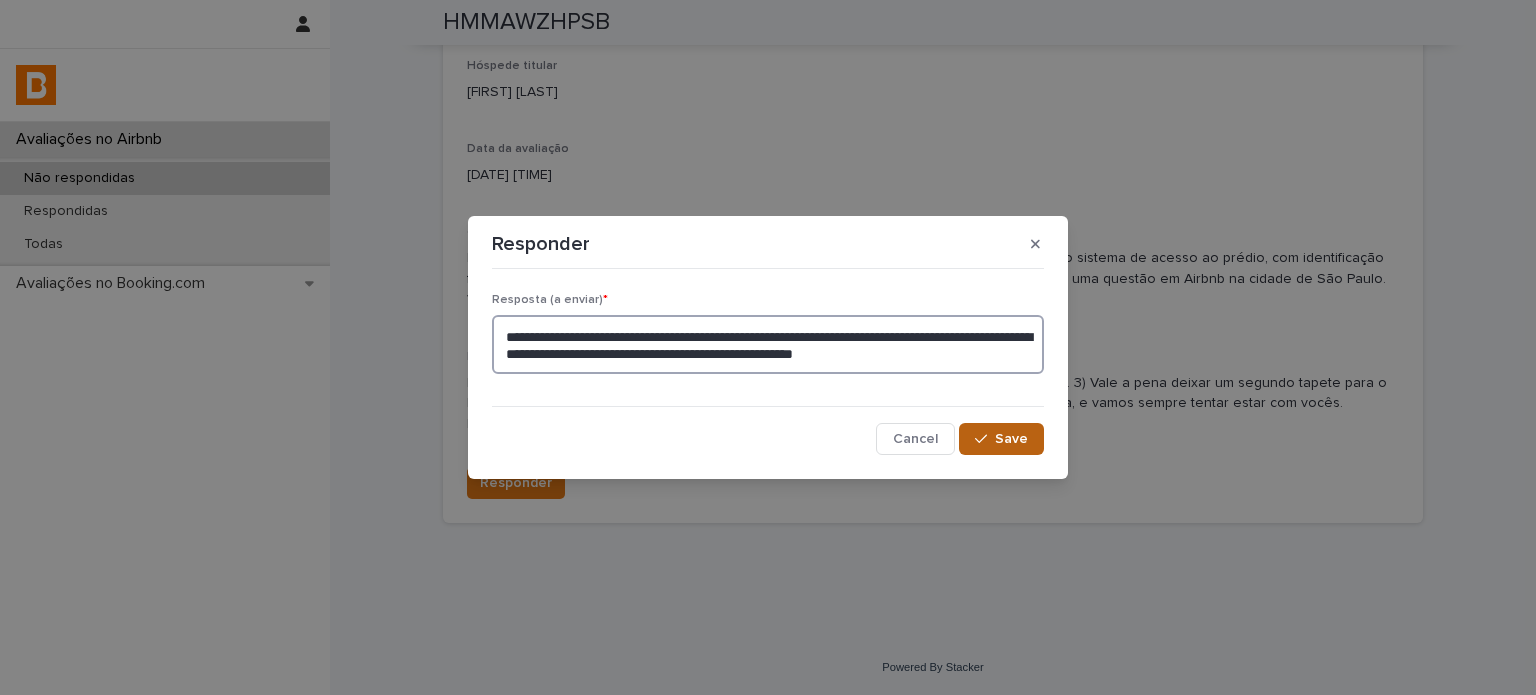 type on "**********" 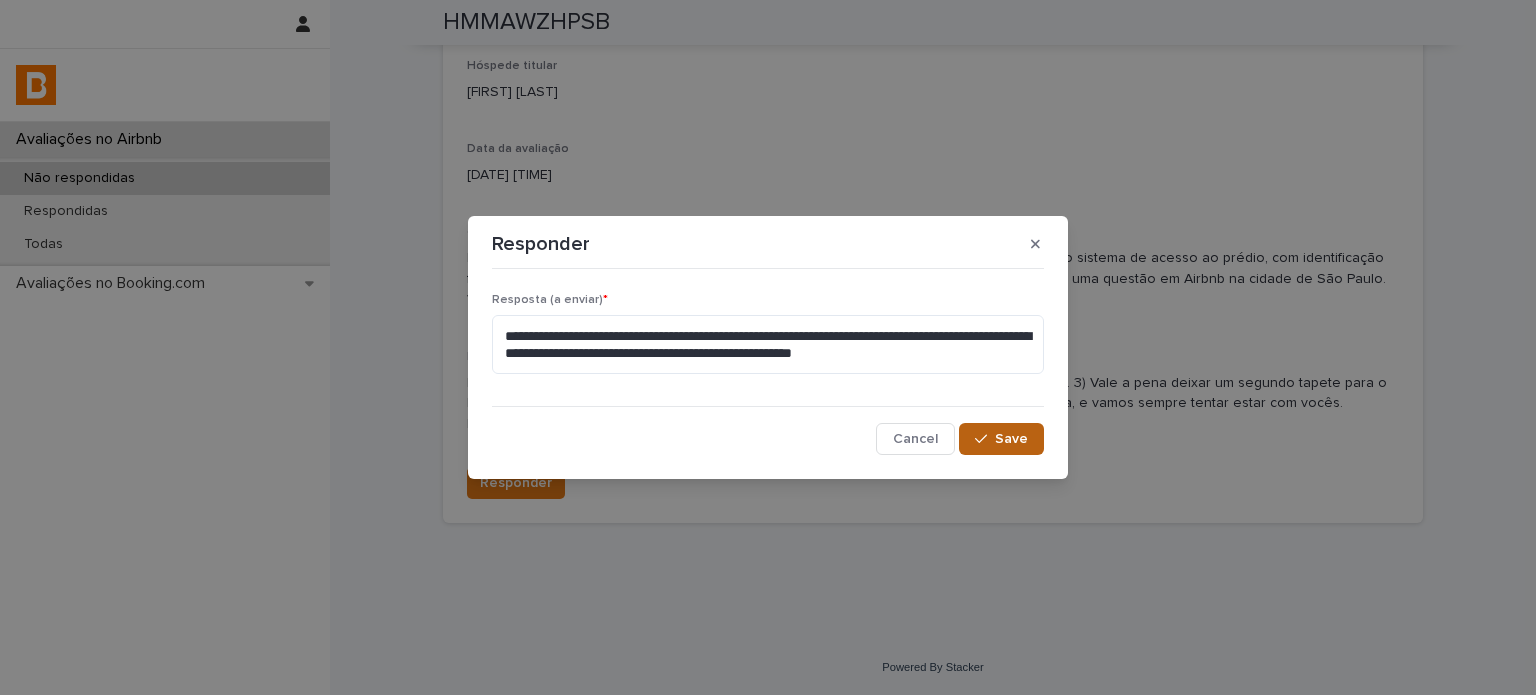 click on "Save" at bounding box center (1011, 439) 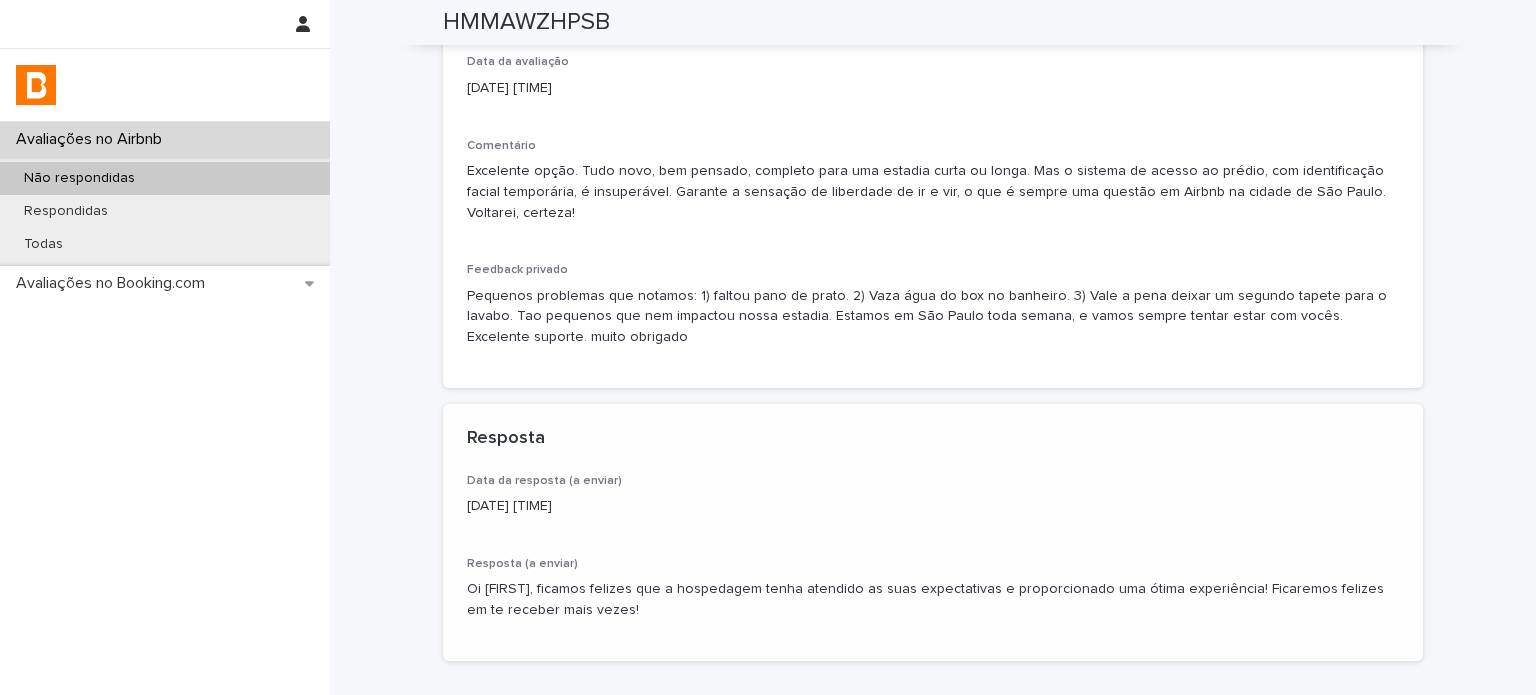 scroll, scrollTop: 540, scrollLeft: 0, axis: vertical 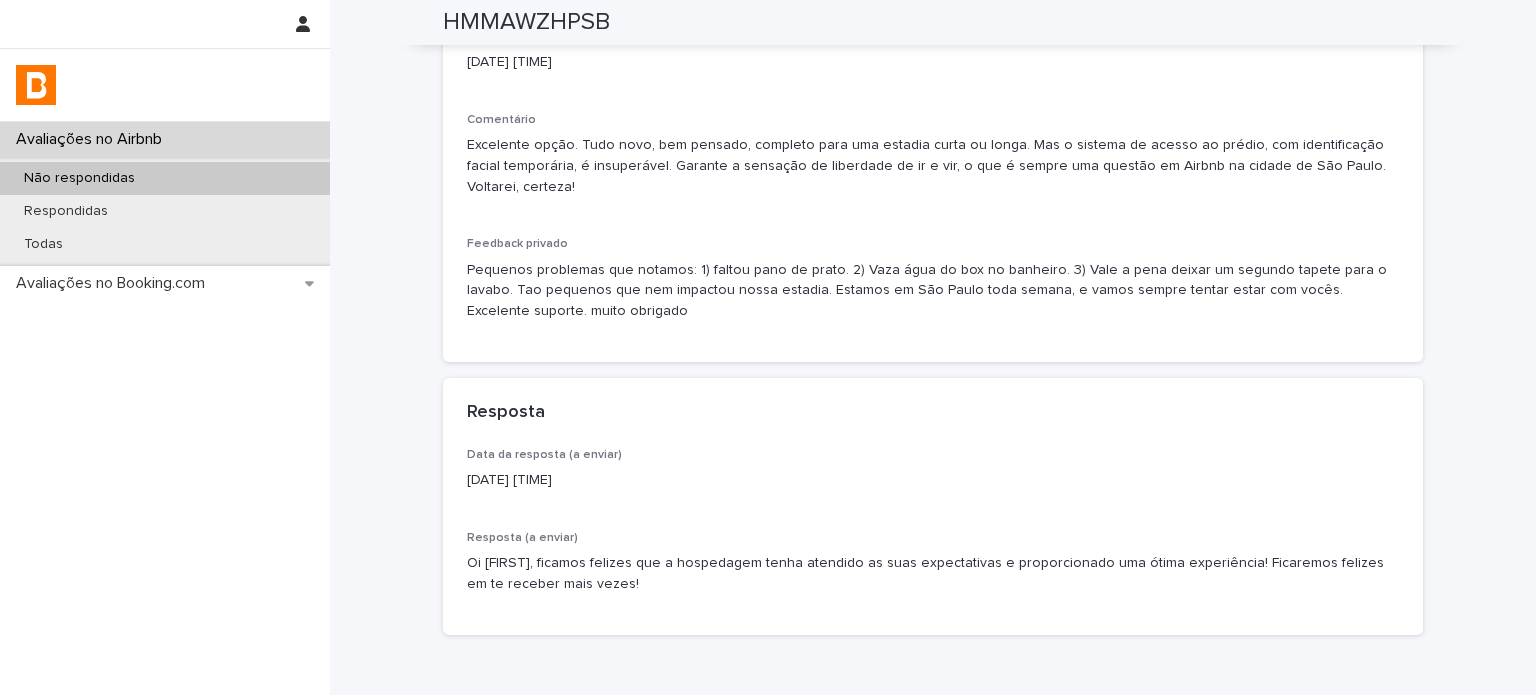 click on "Não respondidas" at bounding box center (165, 178) 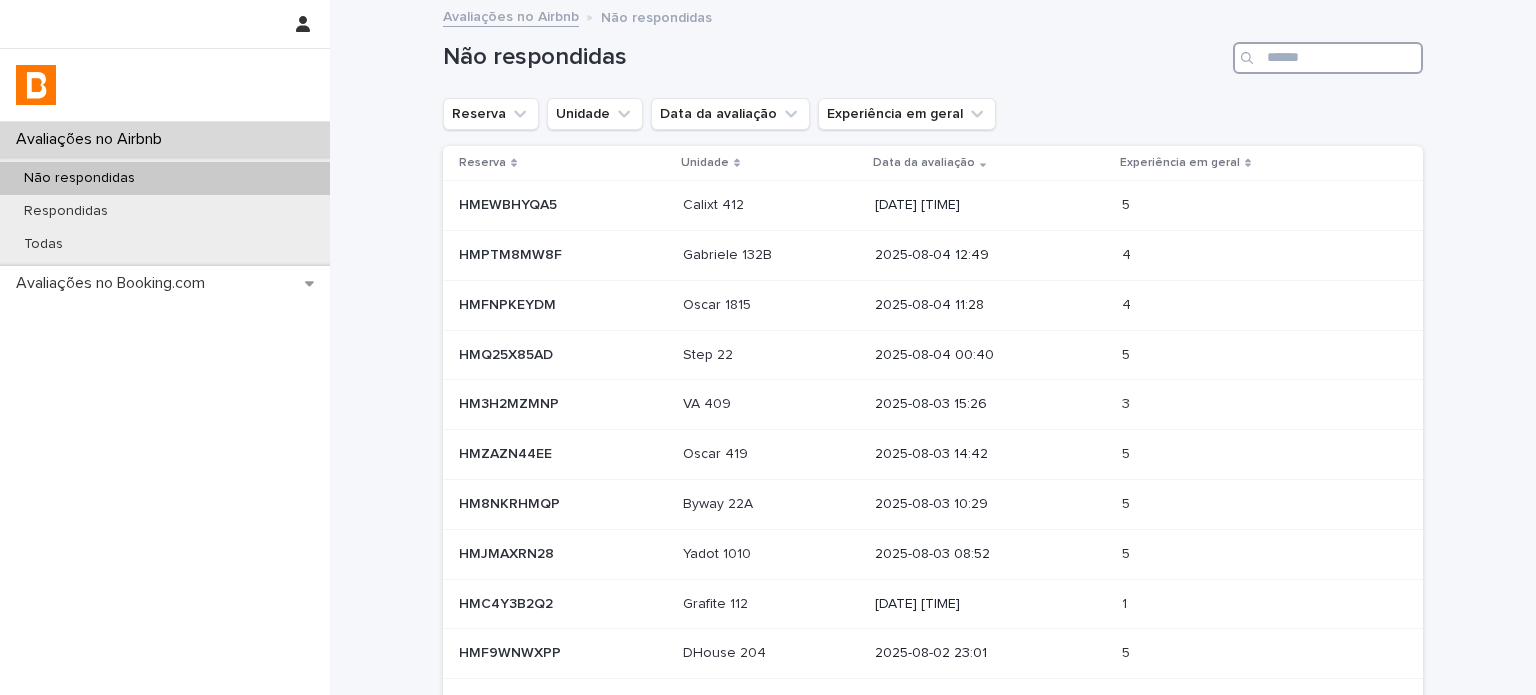 click at bounding box center (1328, 58) 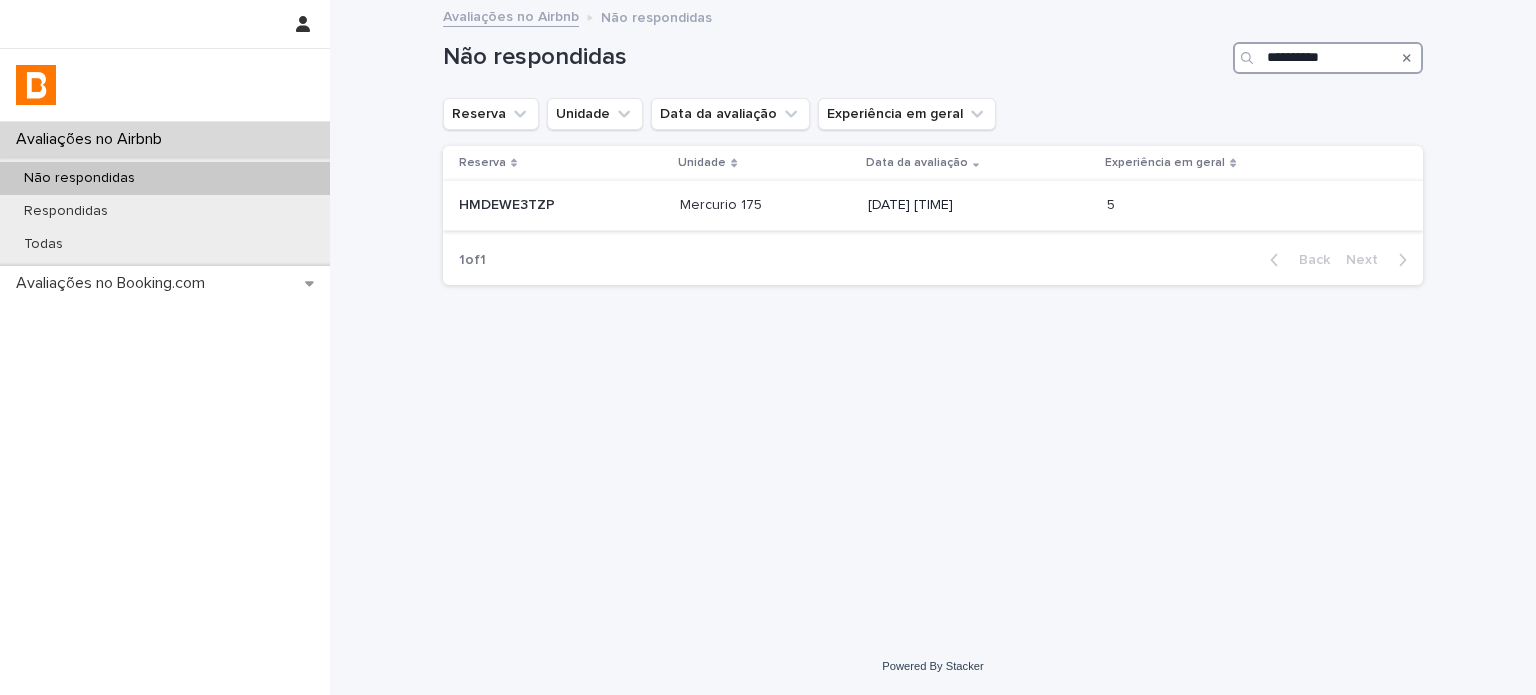 type on "**********" 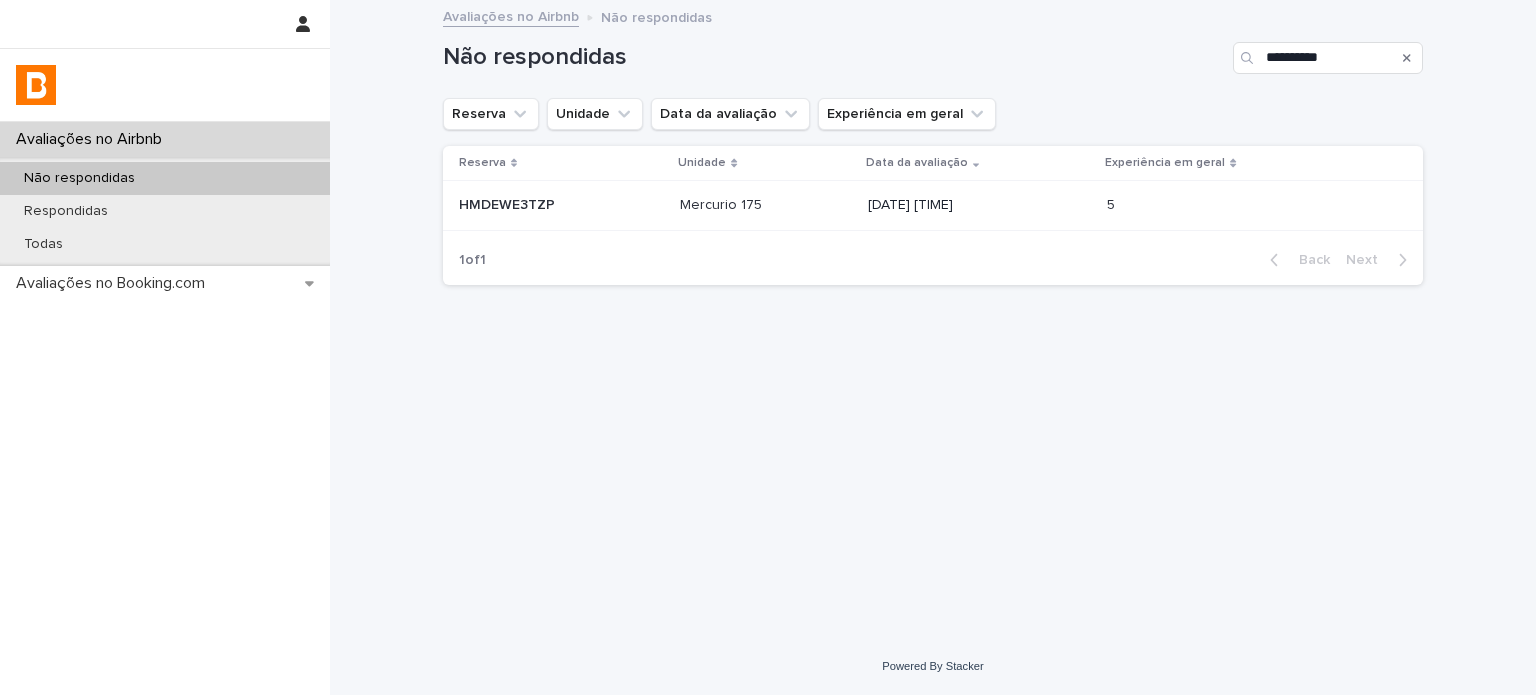 click on "[DATE] [TIME]" at bounding box center [980, 205] 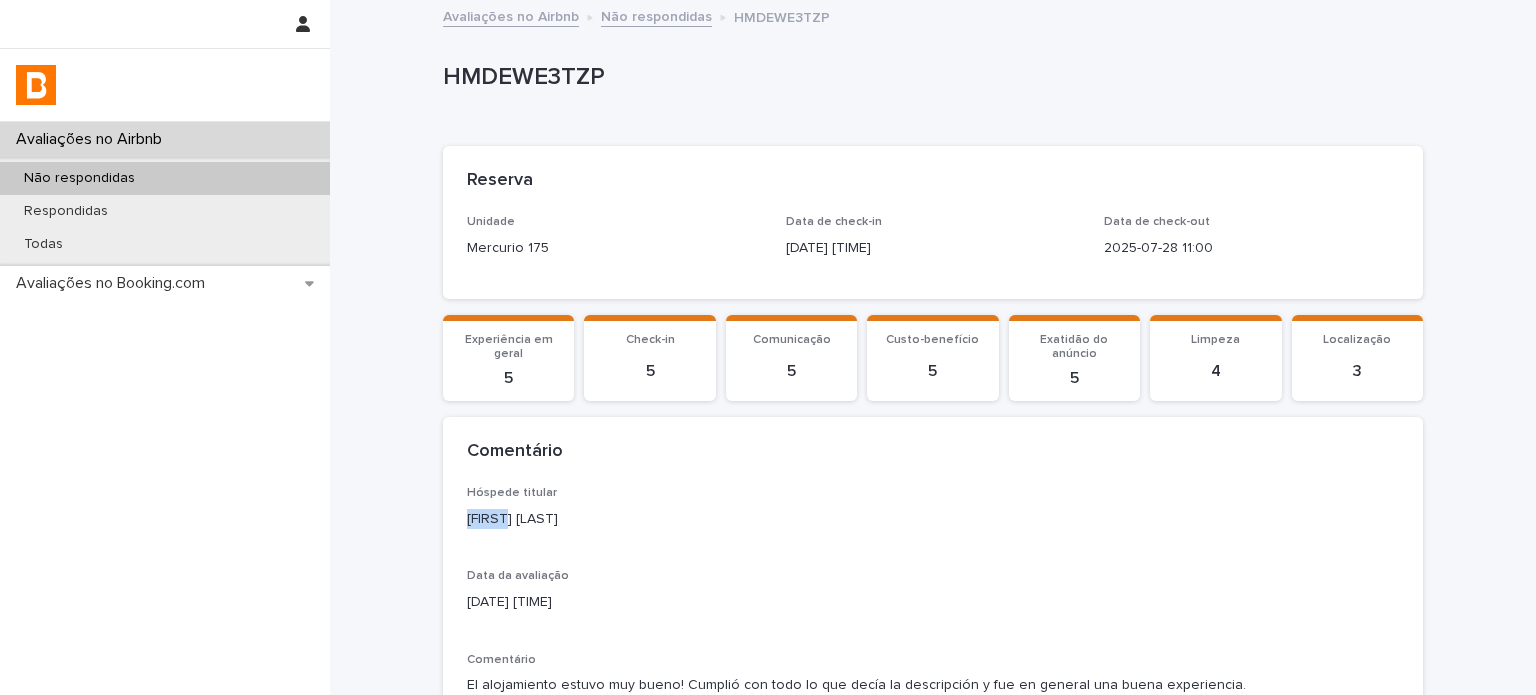 drag, startPoint x: 461, startPoint y: 525, endPoint x: 390, endPoint y: 527, distance: 71.02816 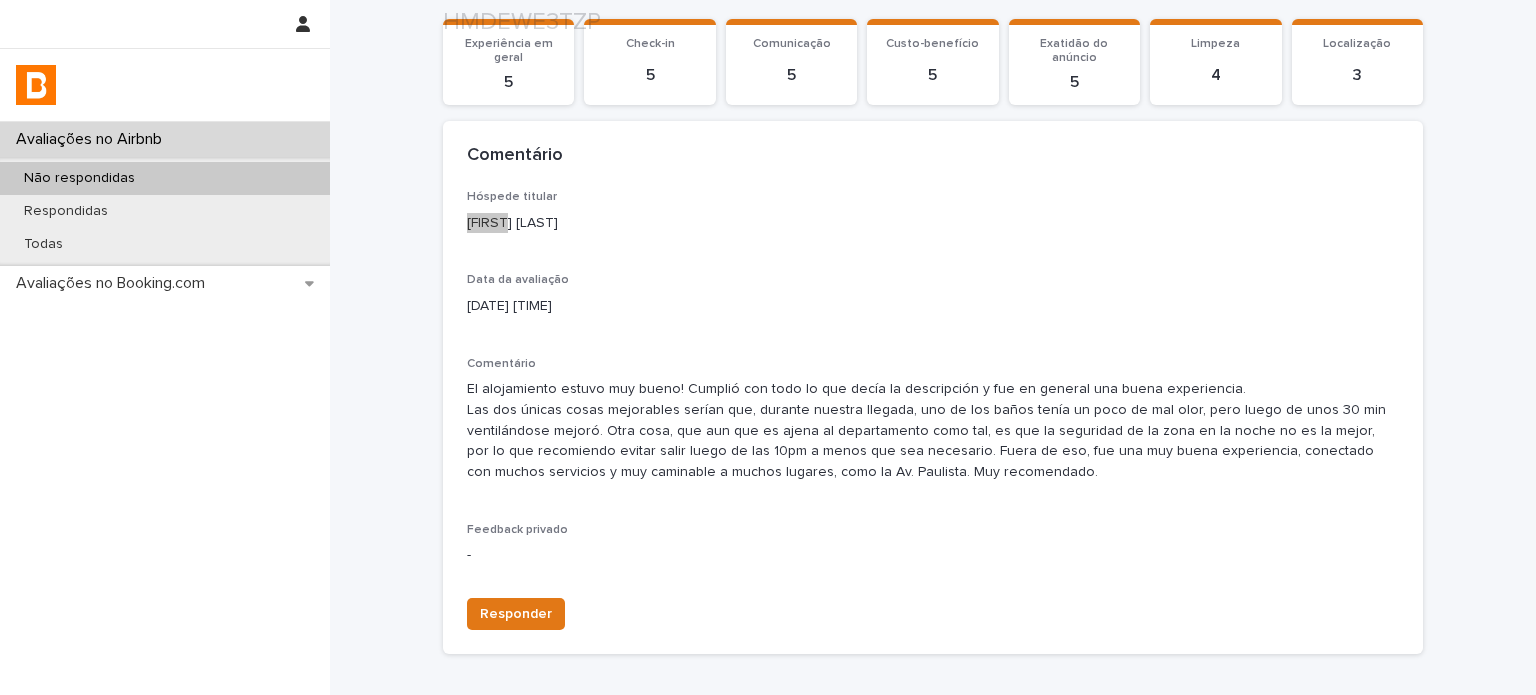 scroll, scrollTop: 300, scrollLeft: 0, axis: vertical 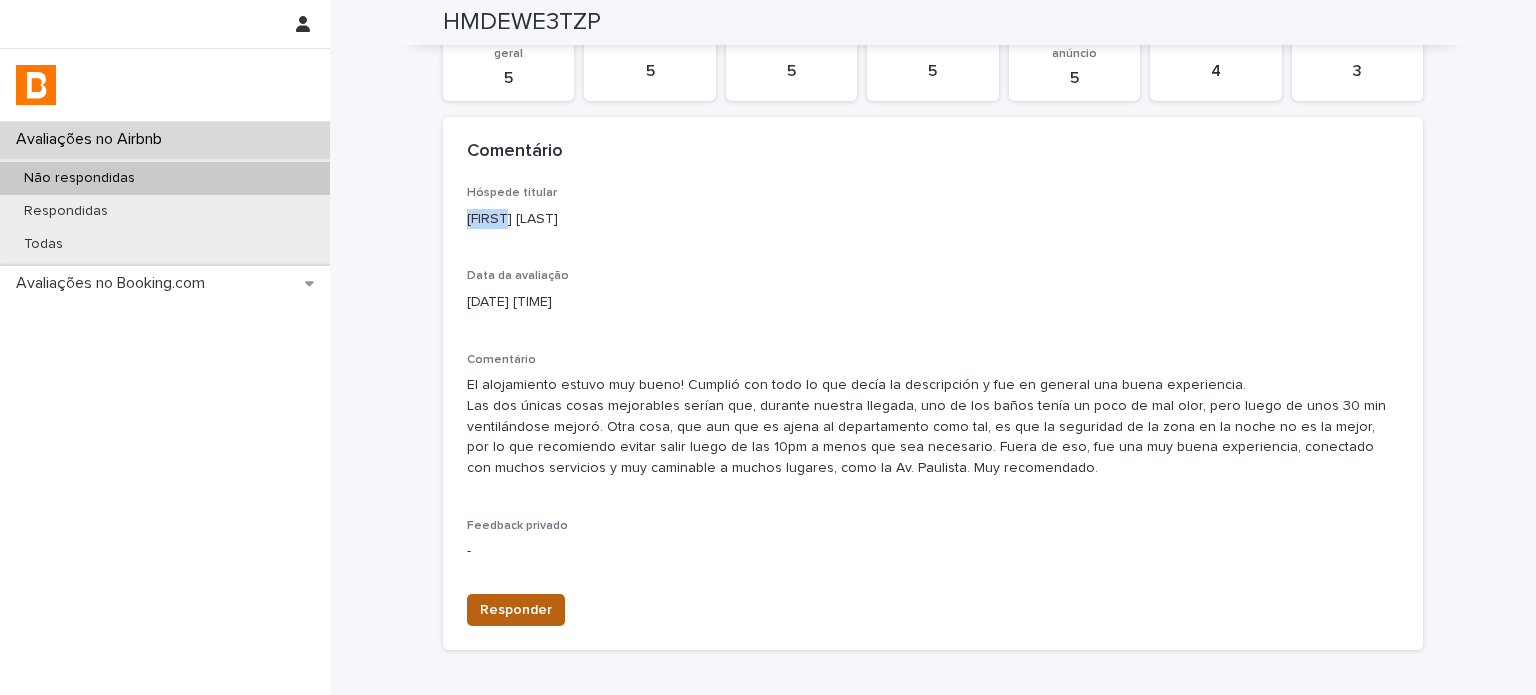 click on "Responder" at bounding box center (516, 610) 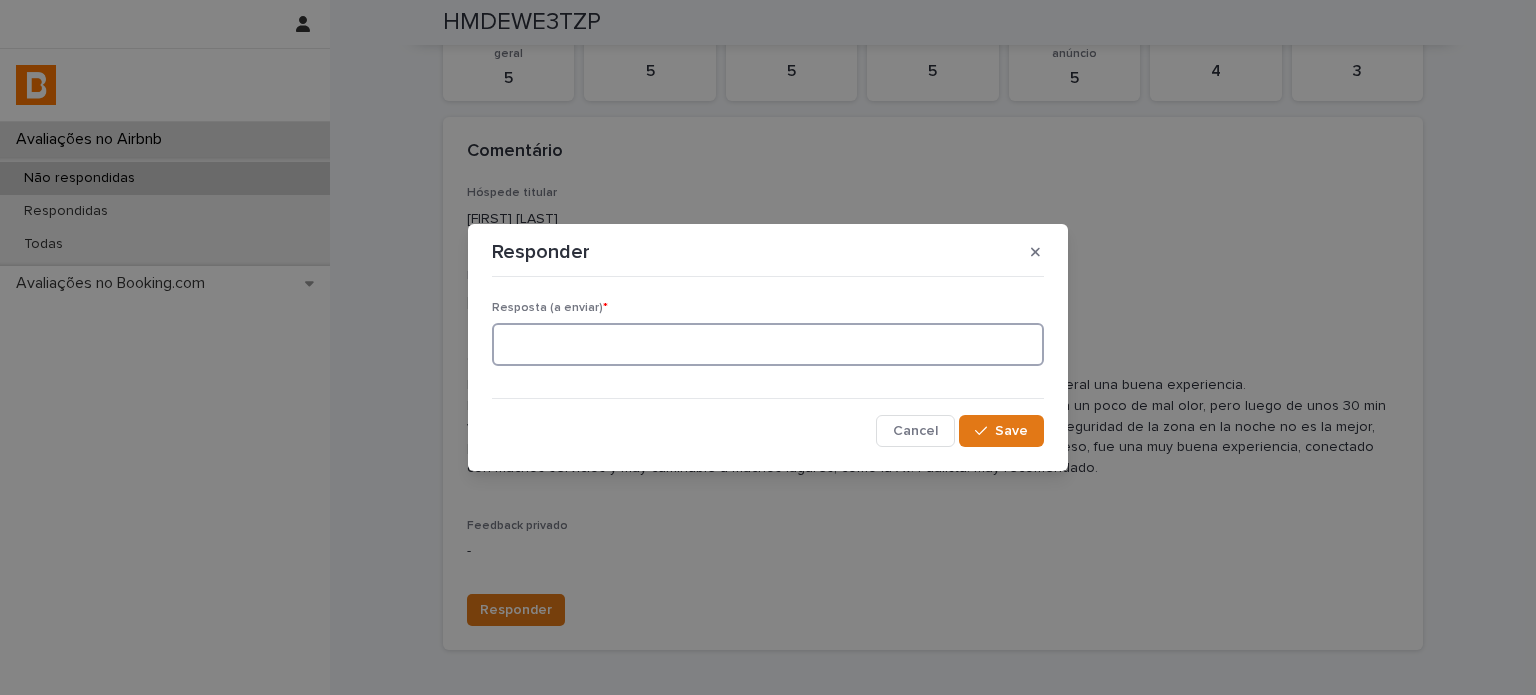 click at bounding box center [768, 344] 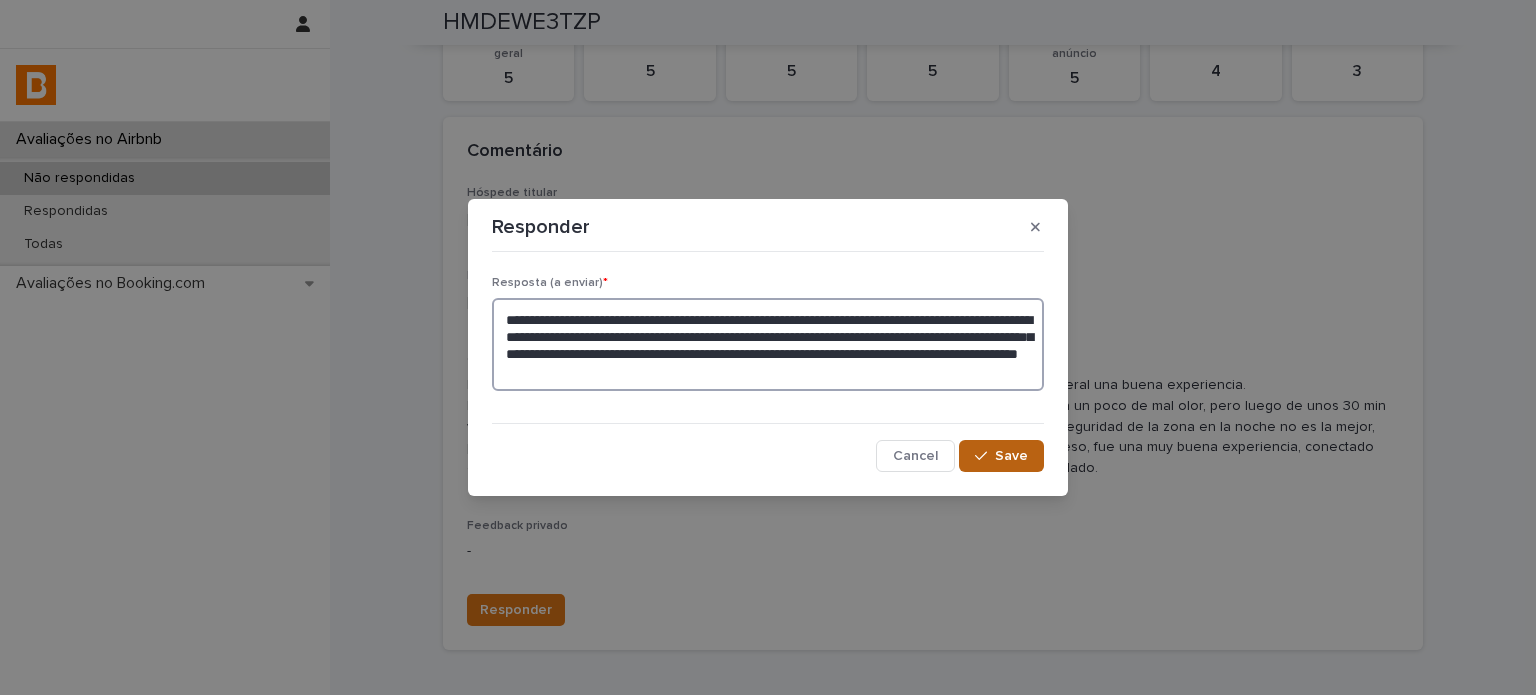 type on "**********" 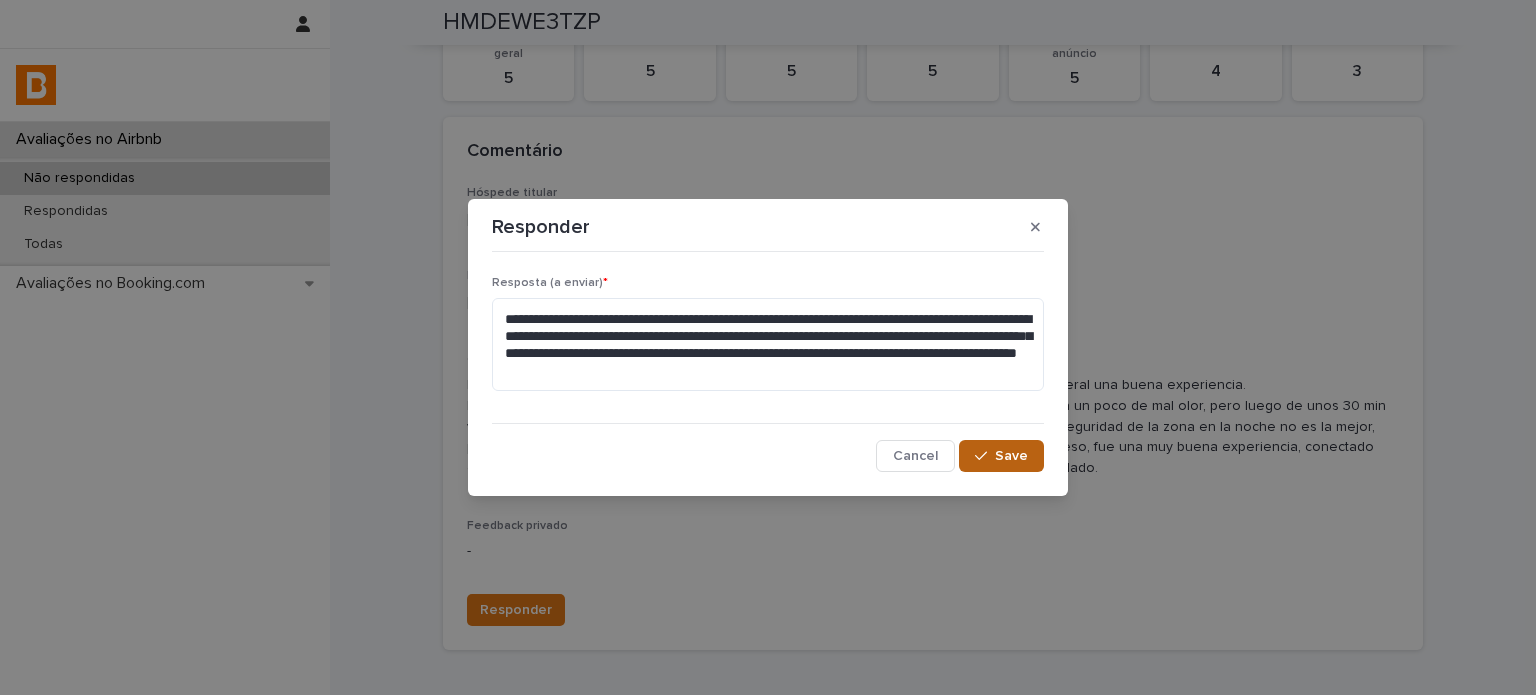 drag, startPoint x: 988, startPoint y: 453, endPoint x: 997, endPoint y: 445, distance: 12.0415945 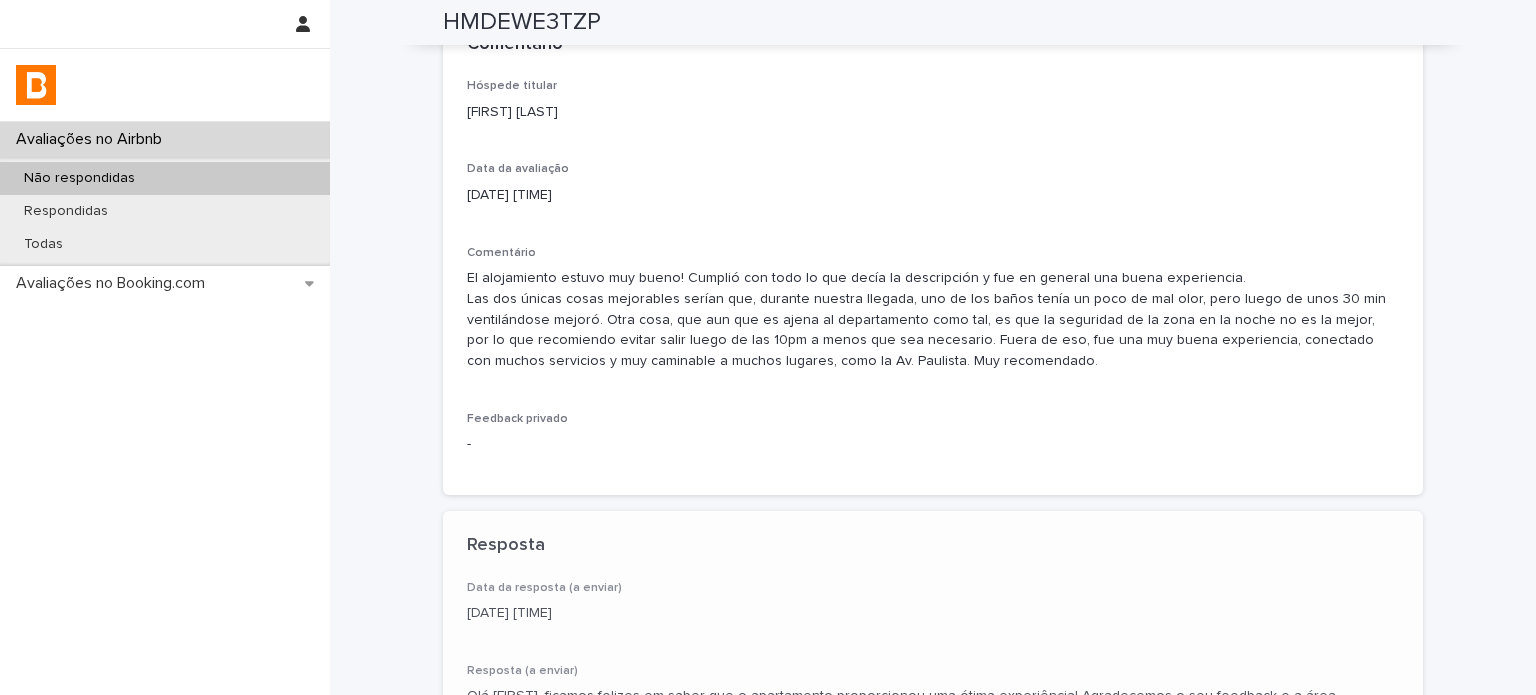 scroll, scrollTop: 423, scrollLeft: 0, axis: vertical 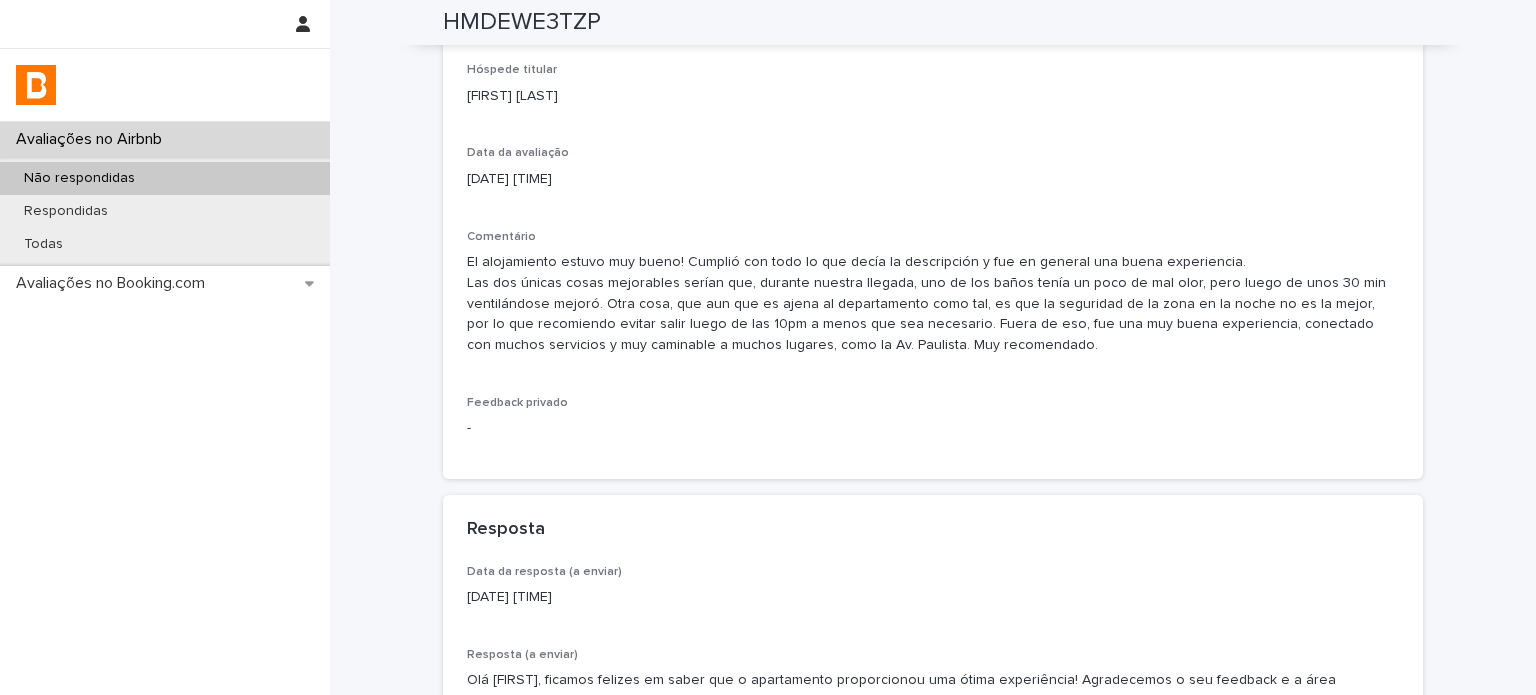 click on "Não respondidas" at bounding box center [165, 178] 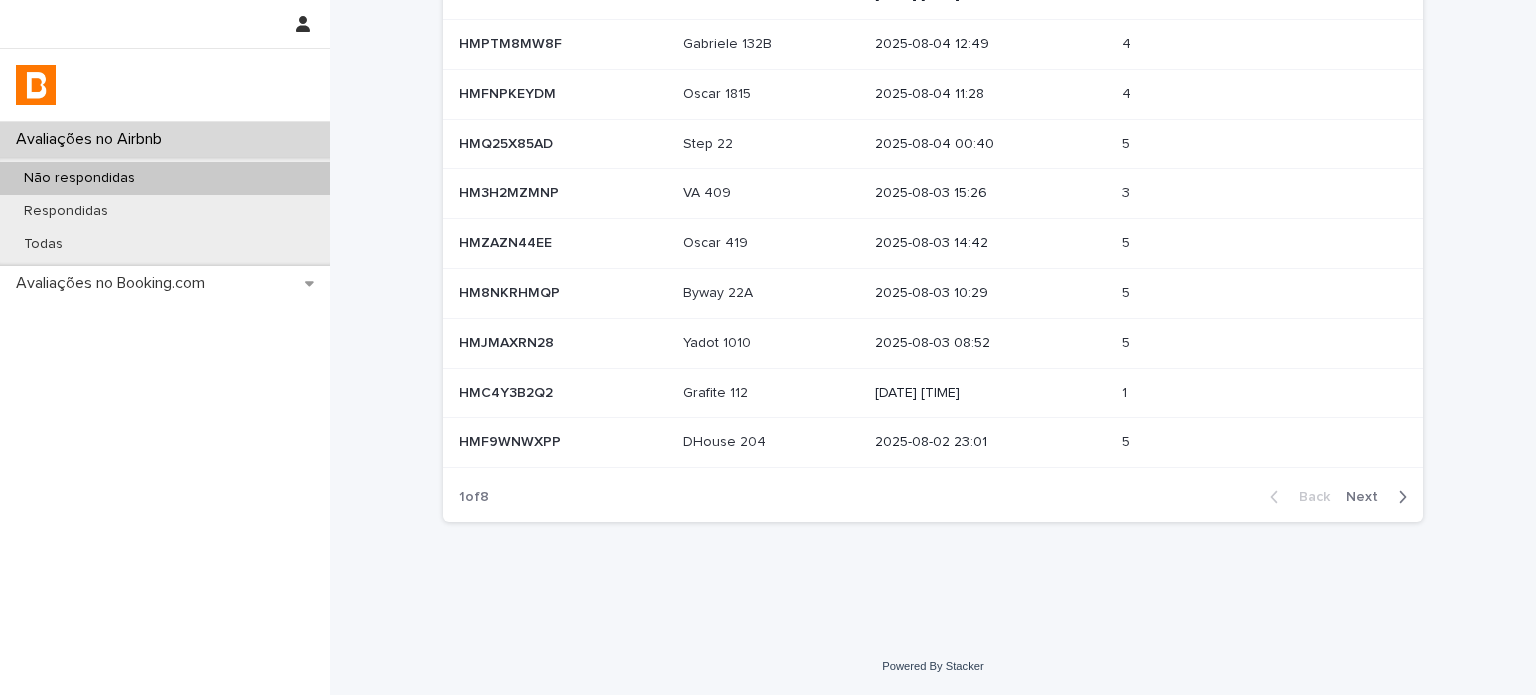 scroll, scrollTop: 0, scrollLeft: 0, axis: both 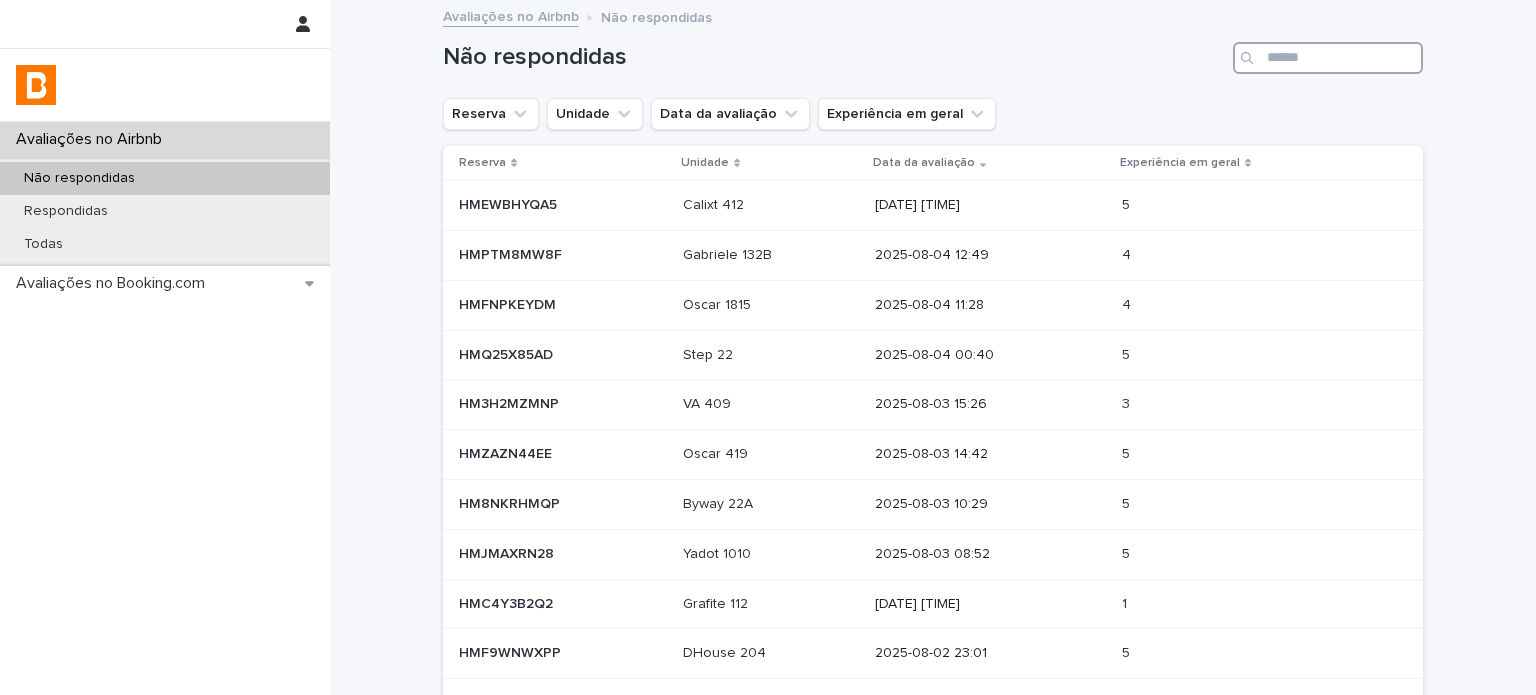 click at bounding box center [1328, 58] 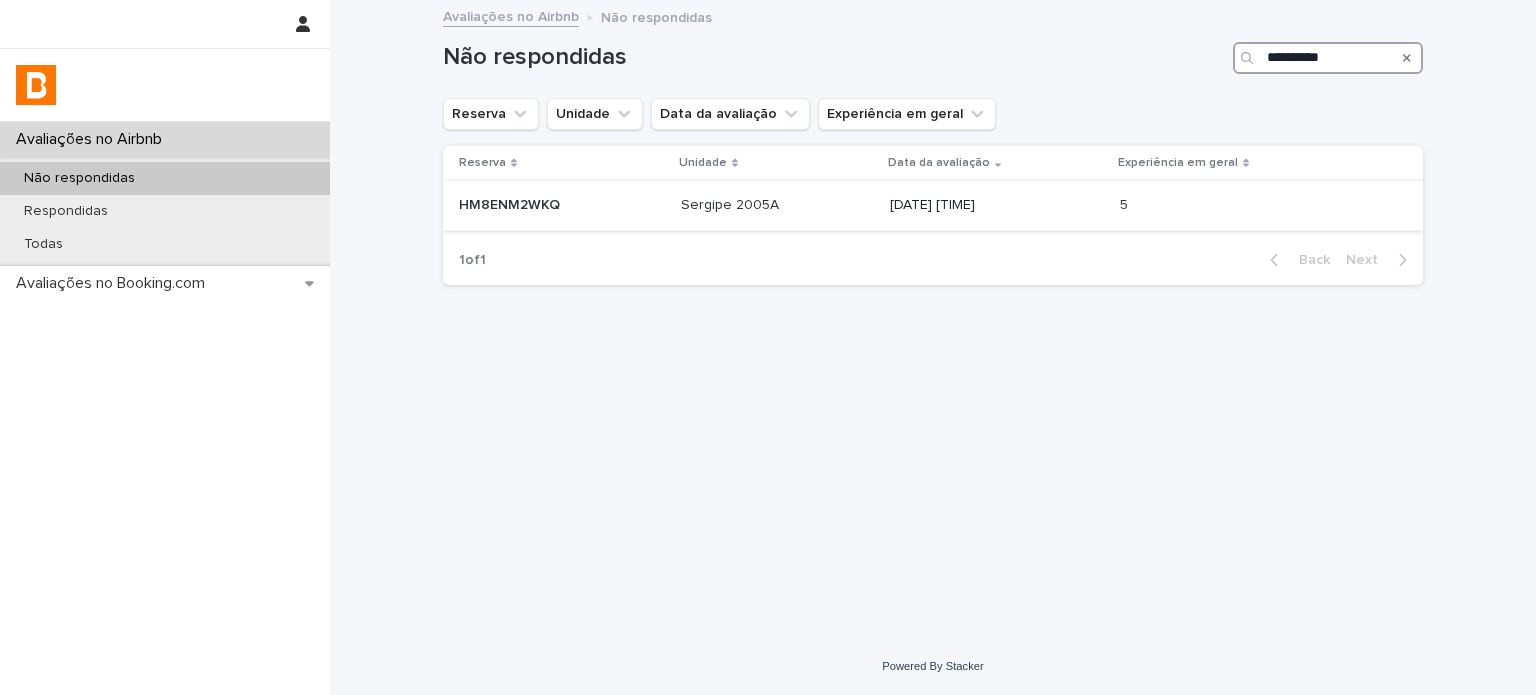 type on "**********" 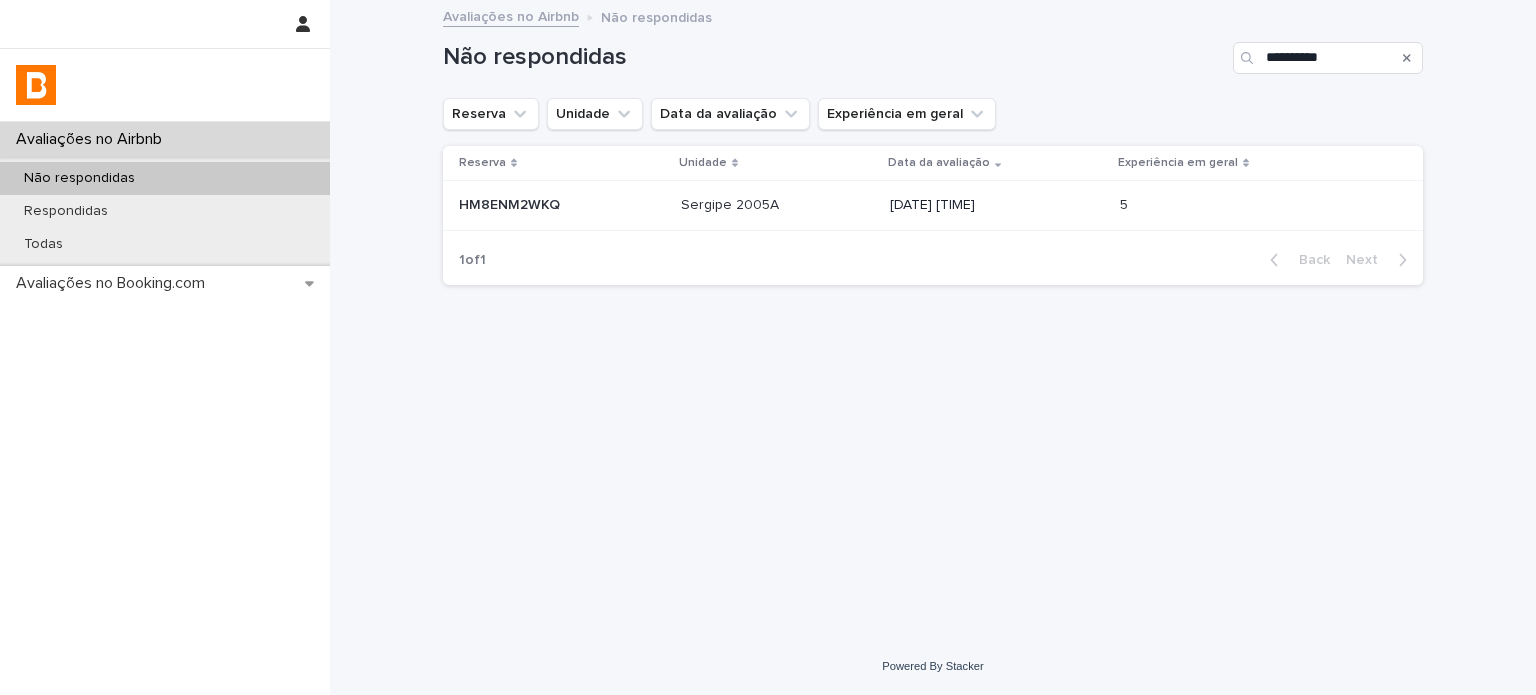 click on "[DATE] [TIME]" at bounding box center [997, 205] 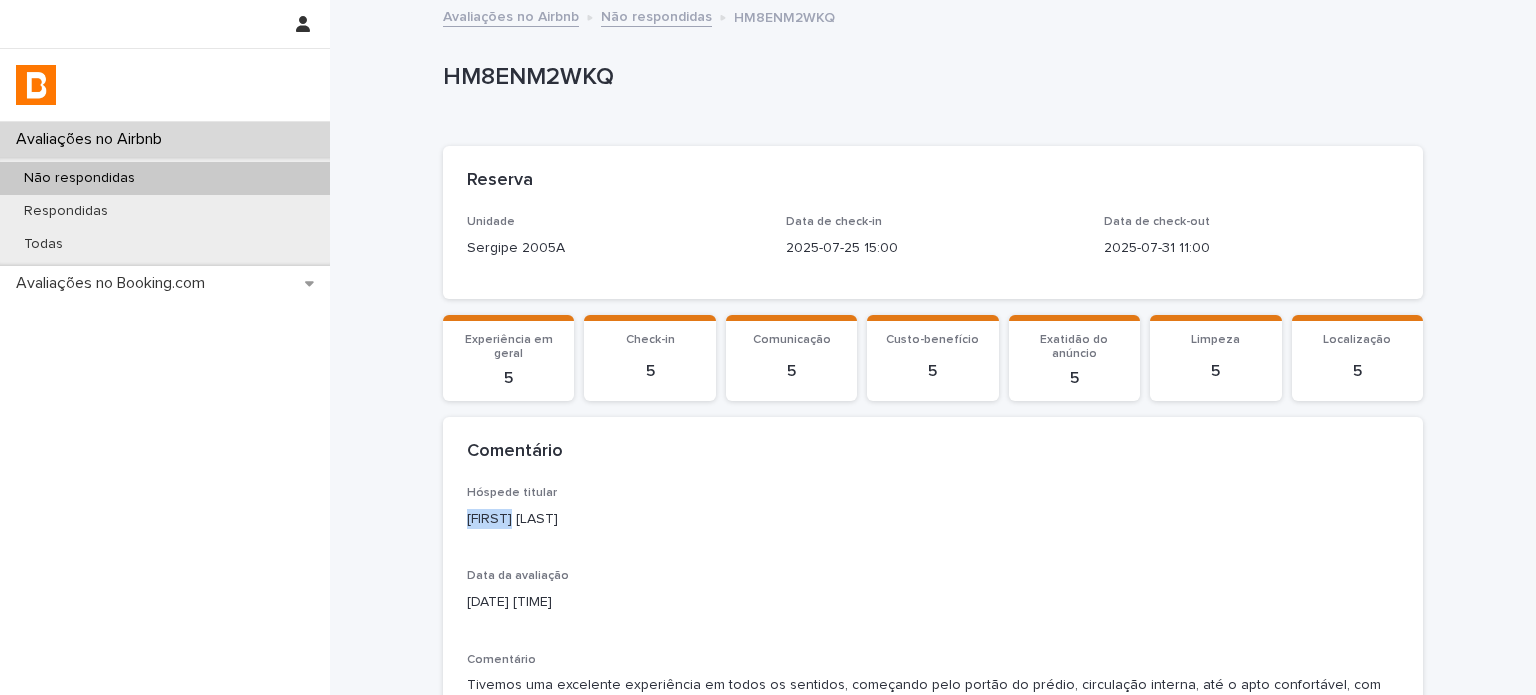 drag, startPoint x: 511, startPoint y: 526, endPoint x: 436, endPoint y: 524, distance: 75.026665 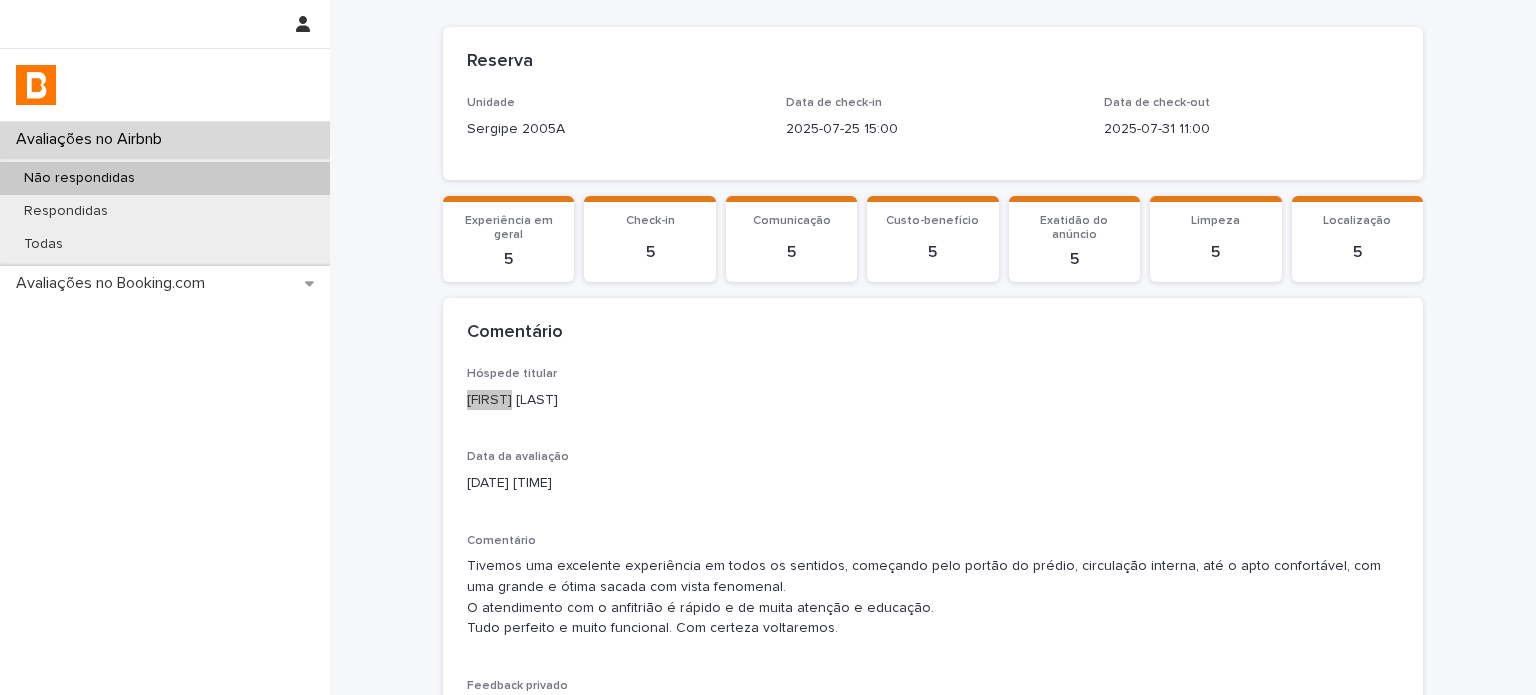 scroll, scrollTop: 400, scrollLeft: 0, axis: vertical 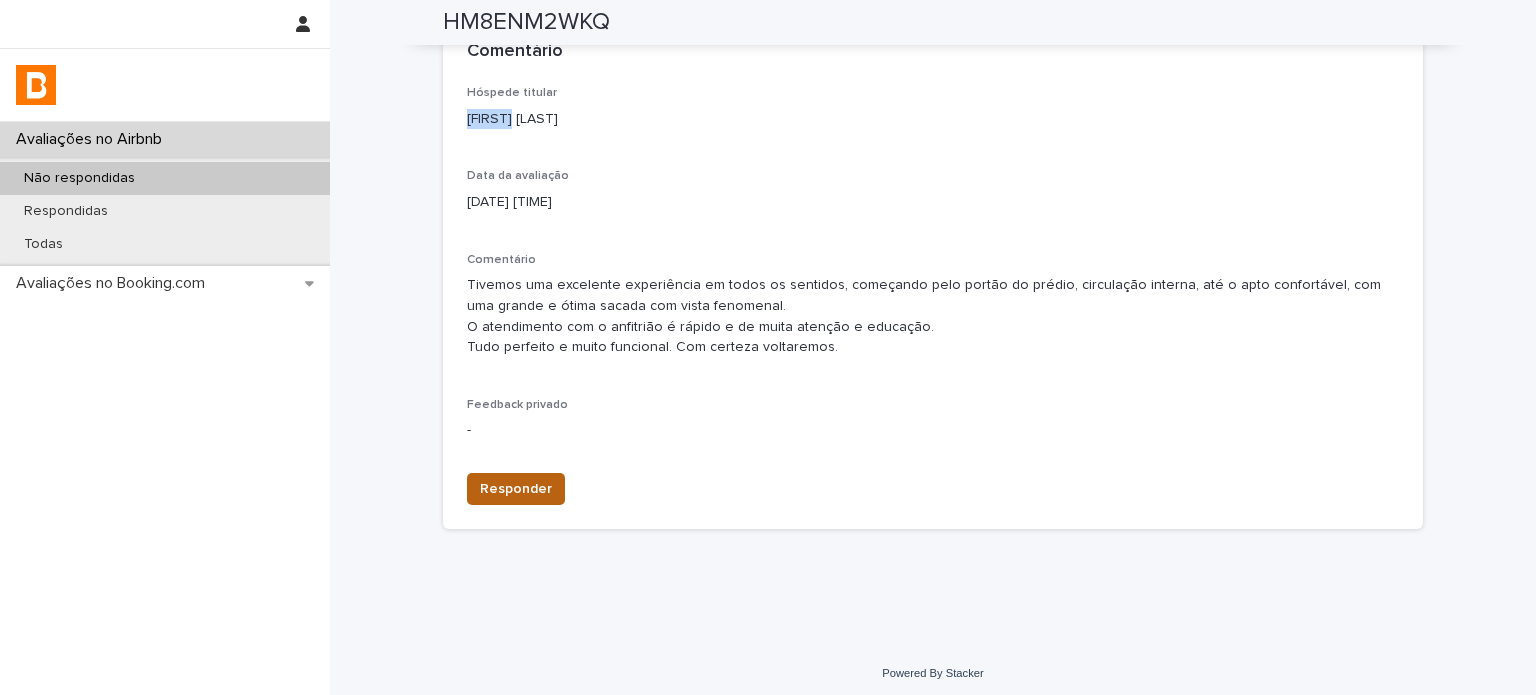 click on "Responder" at bounding box center [516, 489] 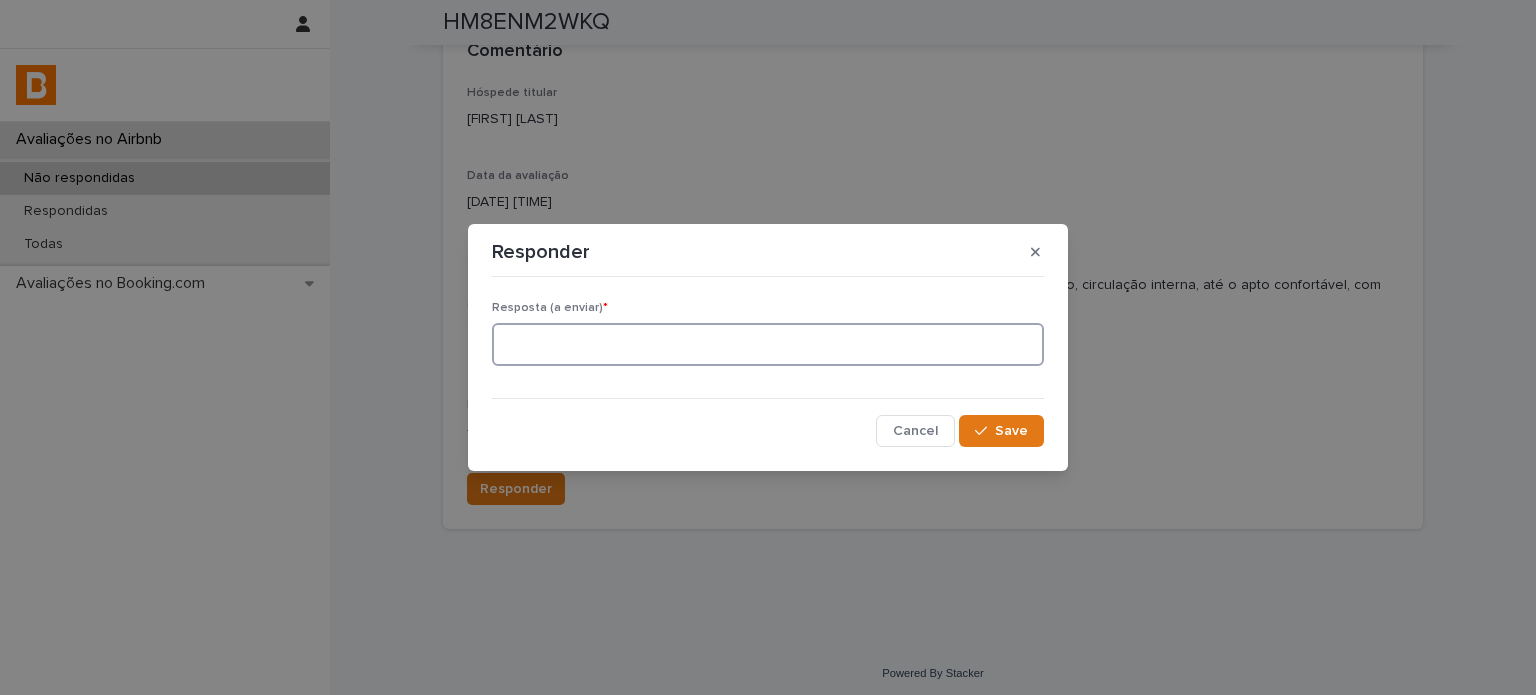 click at bounding box center (768, 344) 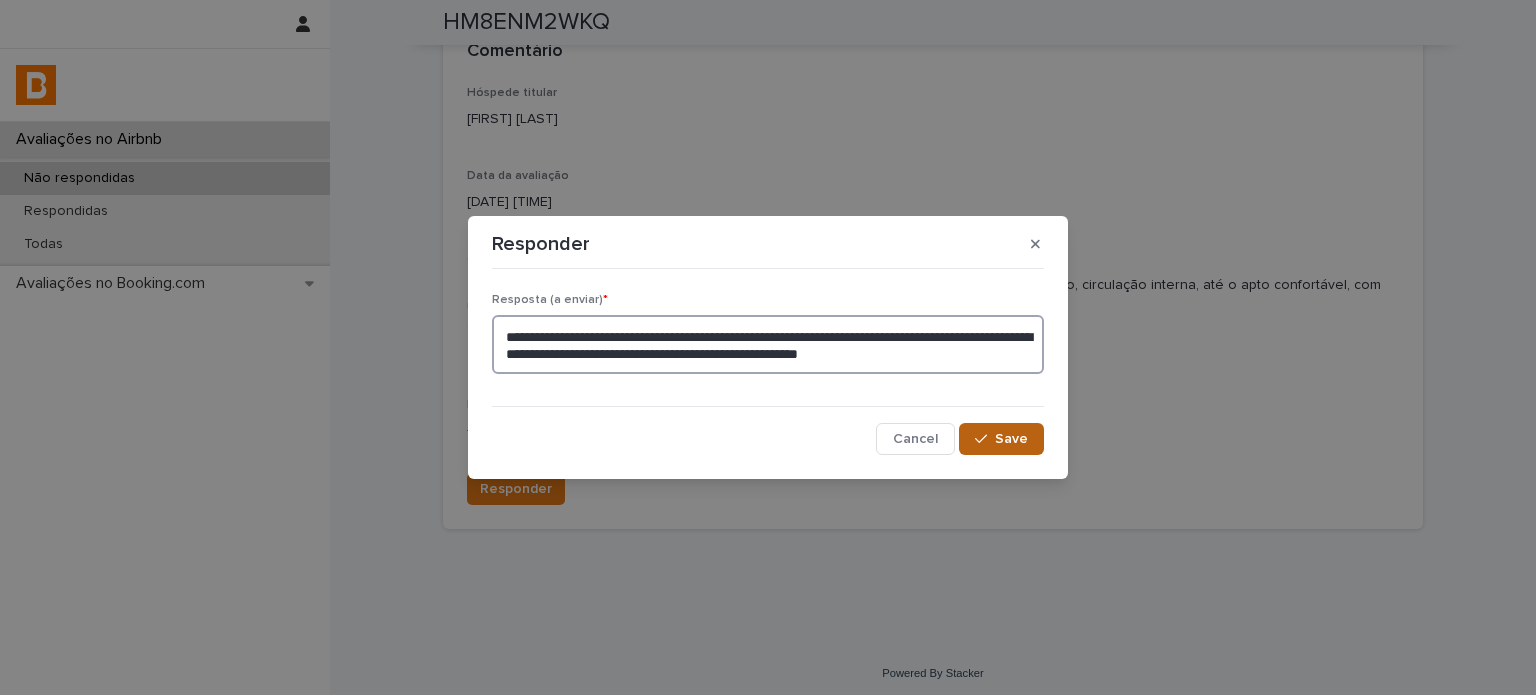 type on "**********" 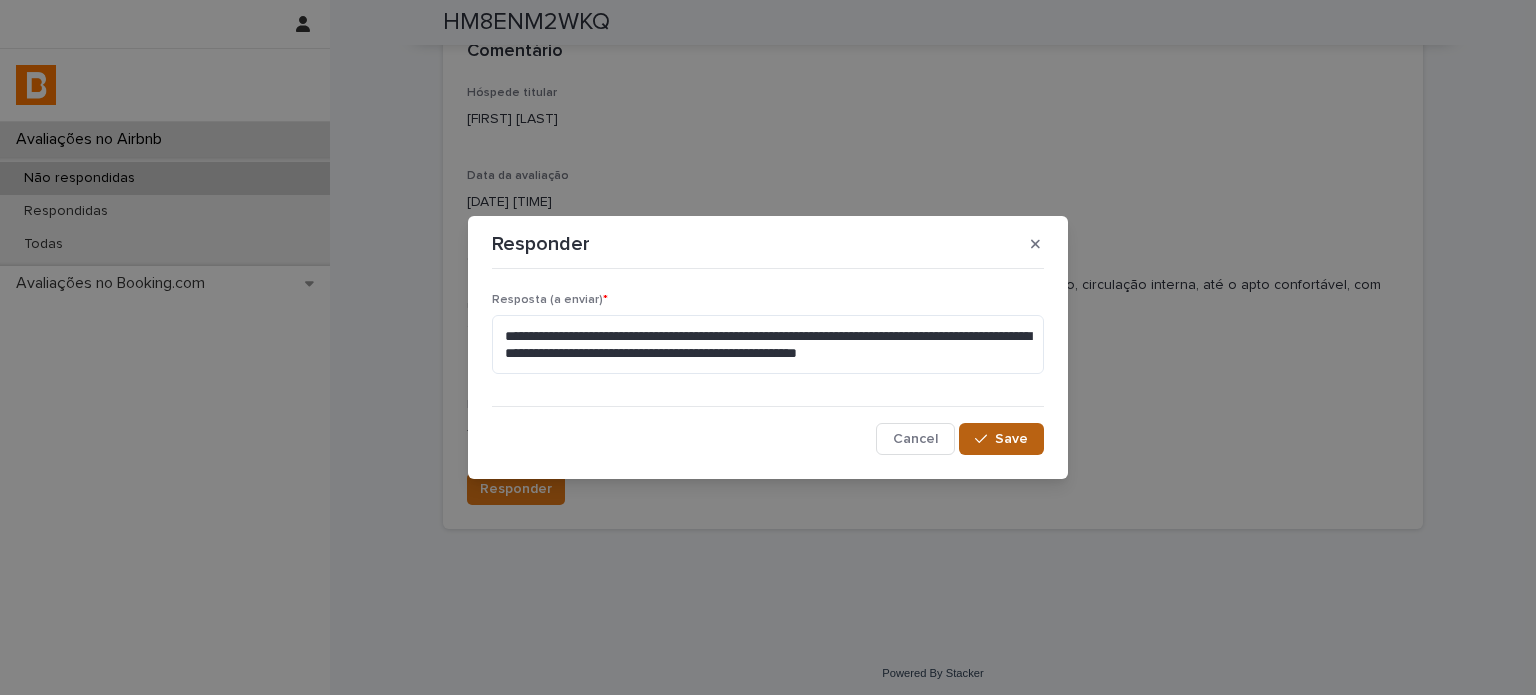 click 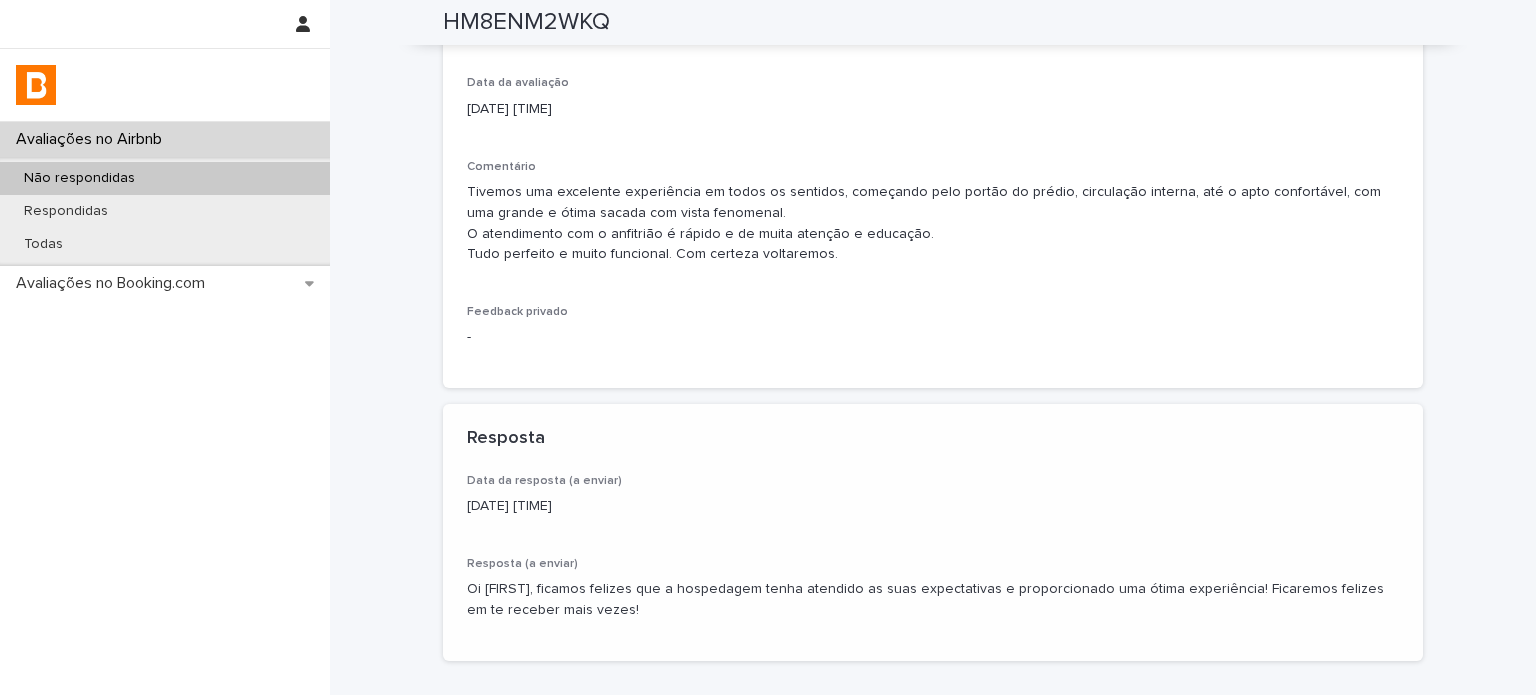 scroll, scrollTop: 512, scrollLeft: 0, axis: vertical 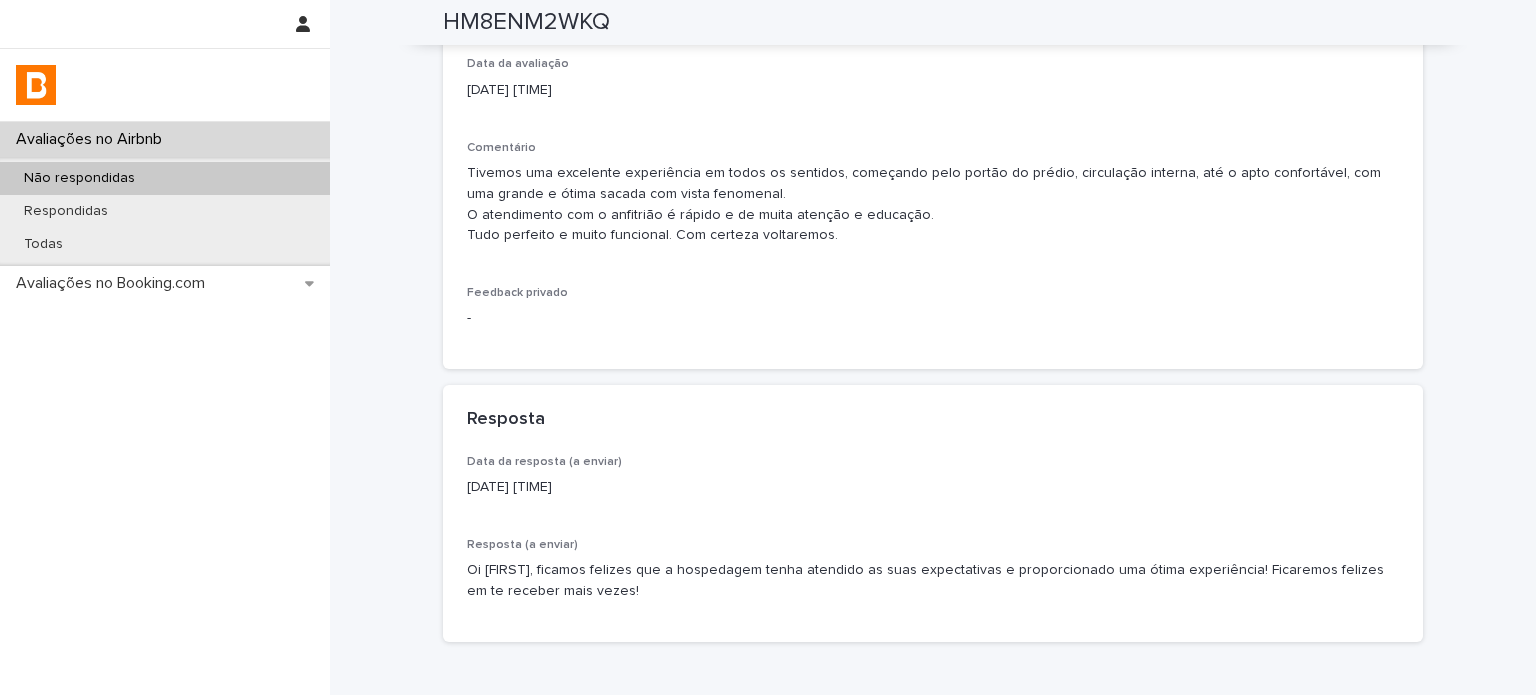 click on "Não respondidas" at bounding box center [165, 178] 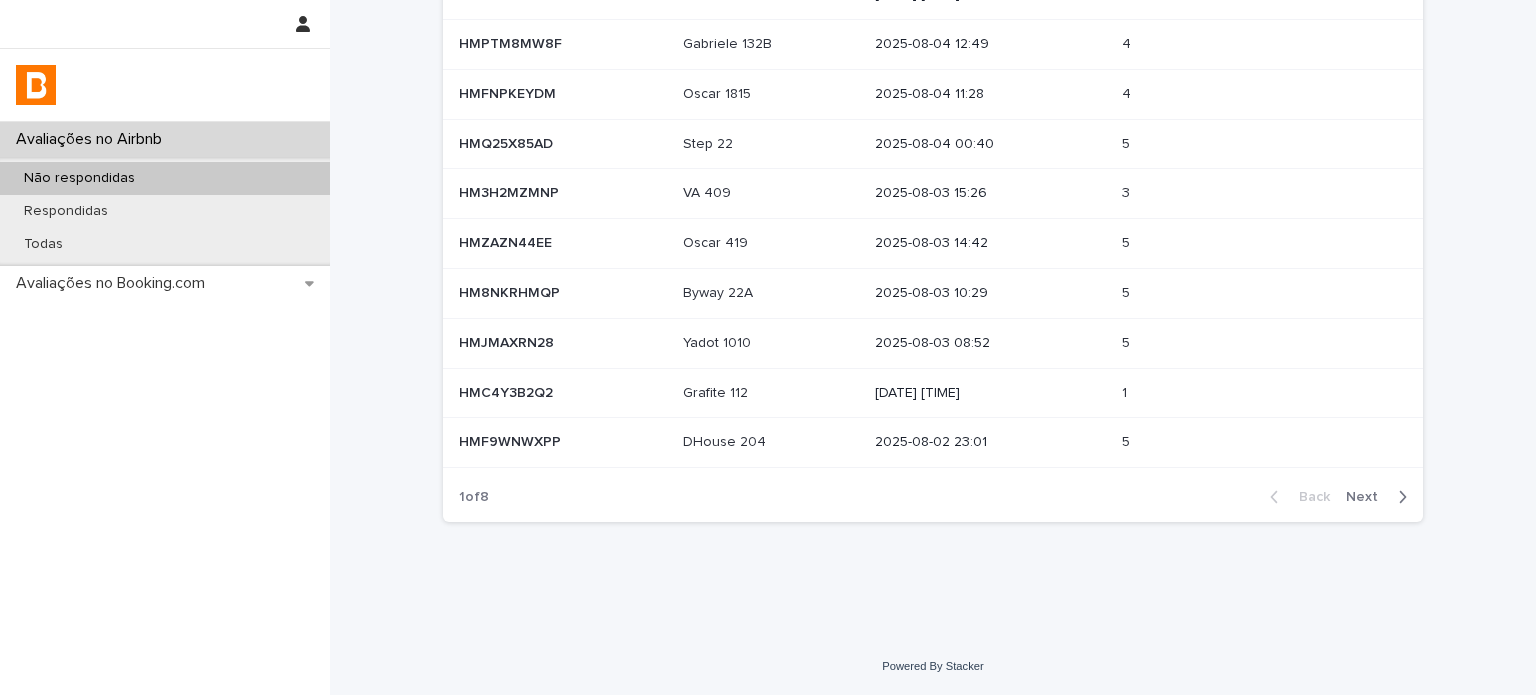 scroll, scrollTop: 0, scrollLeft: 0, axis: both 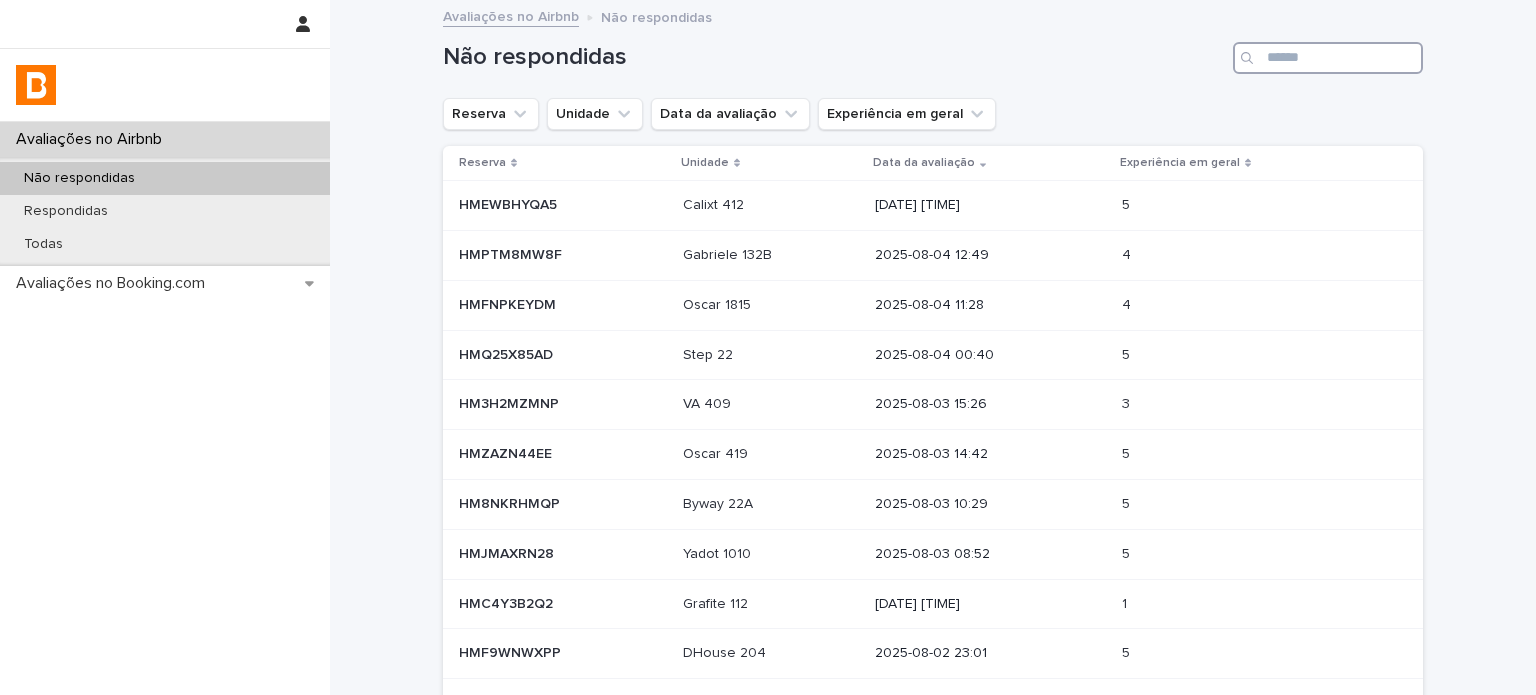 click at bounding box center [1328, 58] 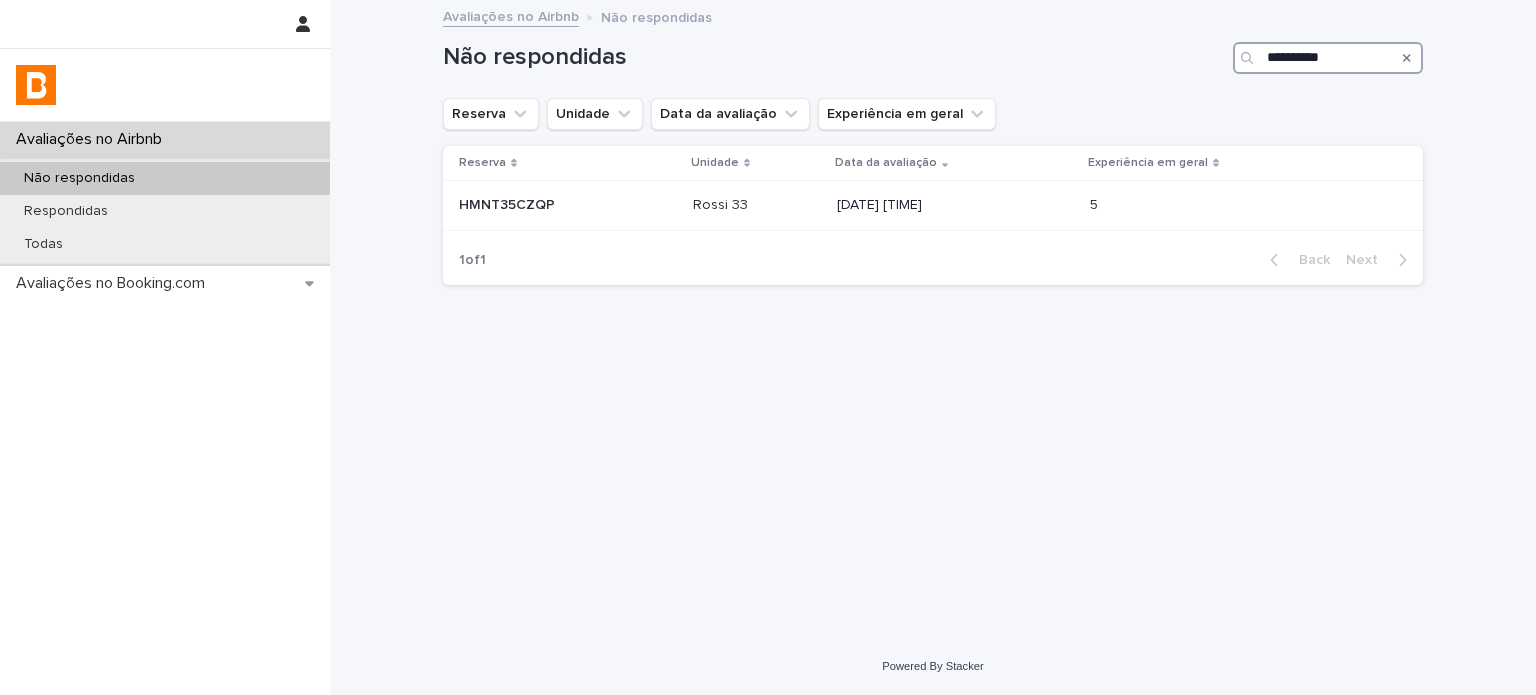 type on "**********" 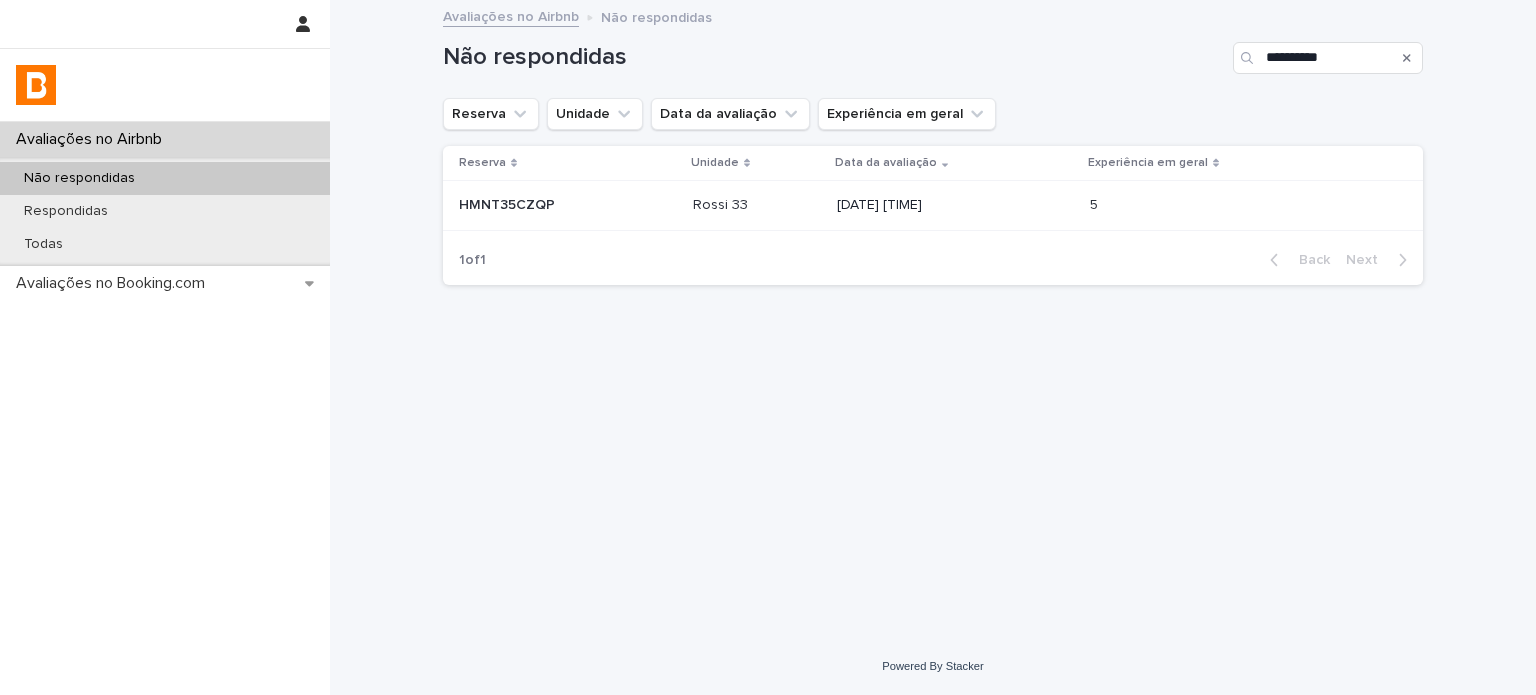 click 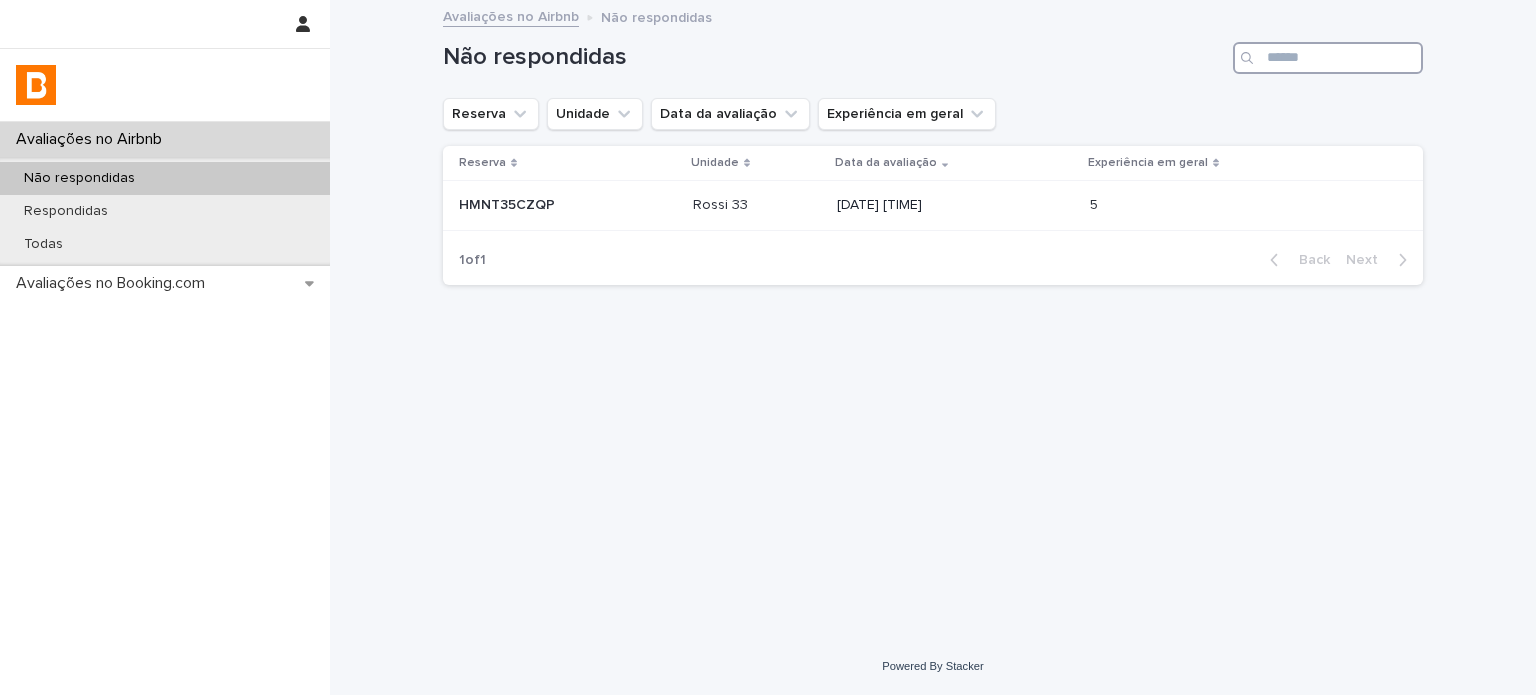 click at bounding box center [1328, 58] 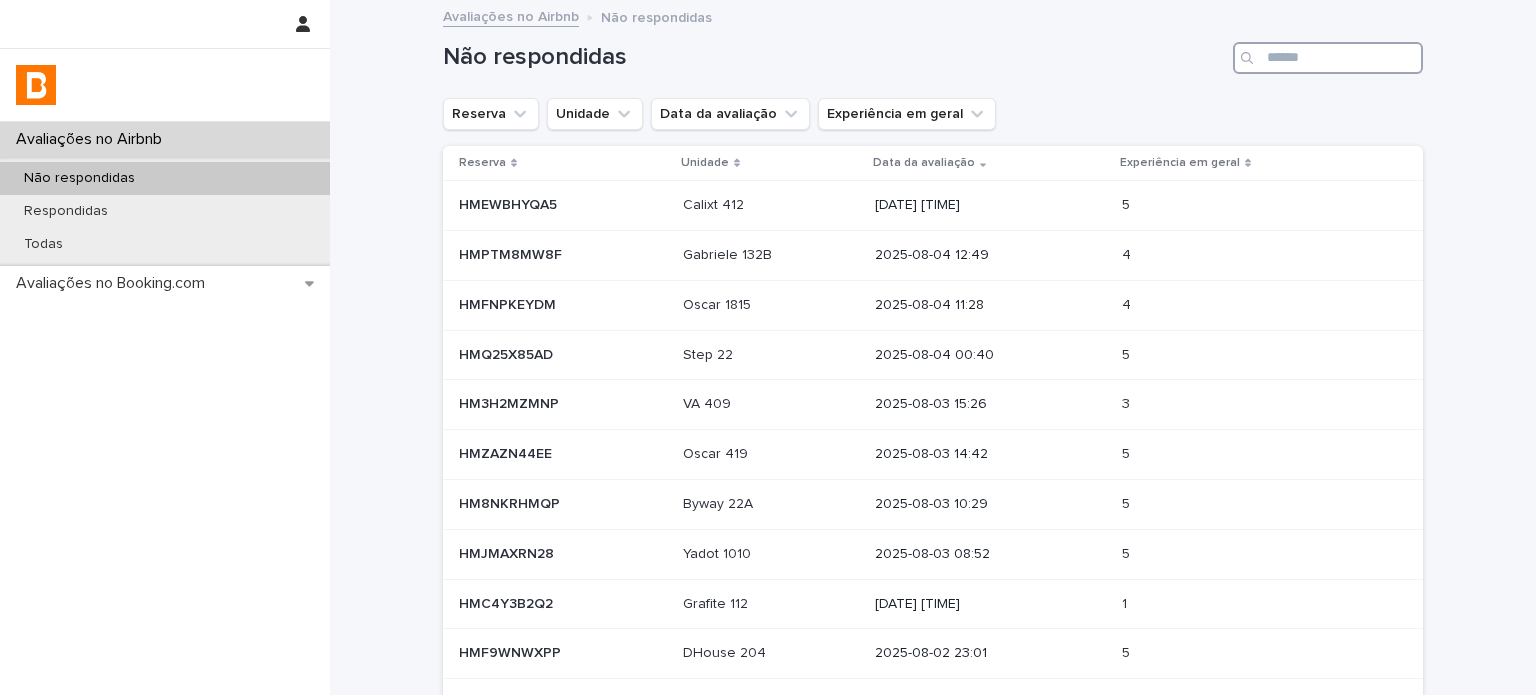 paste on "**********" 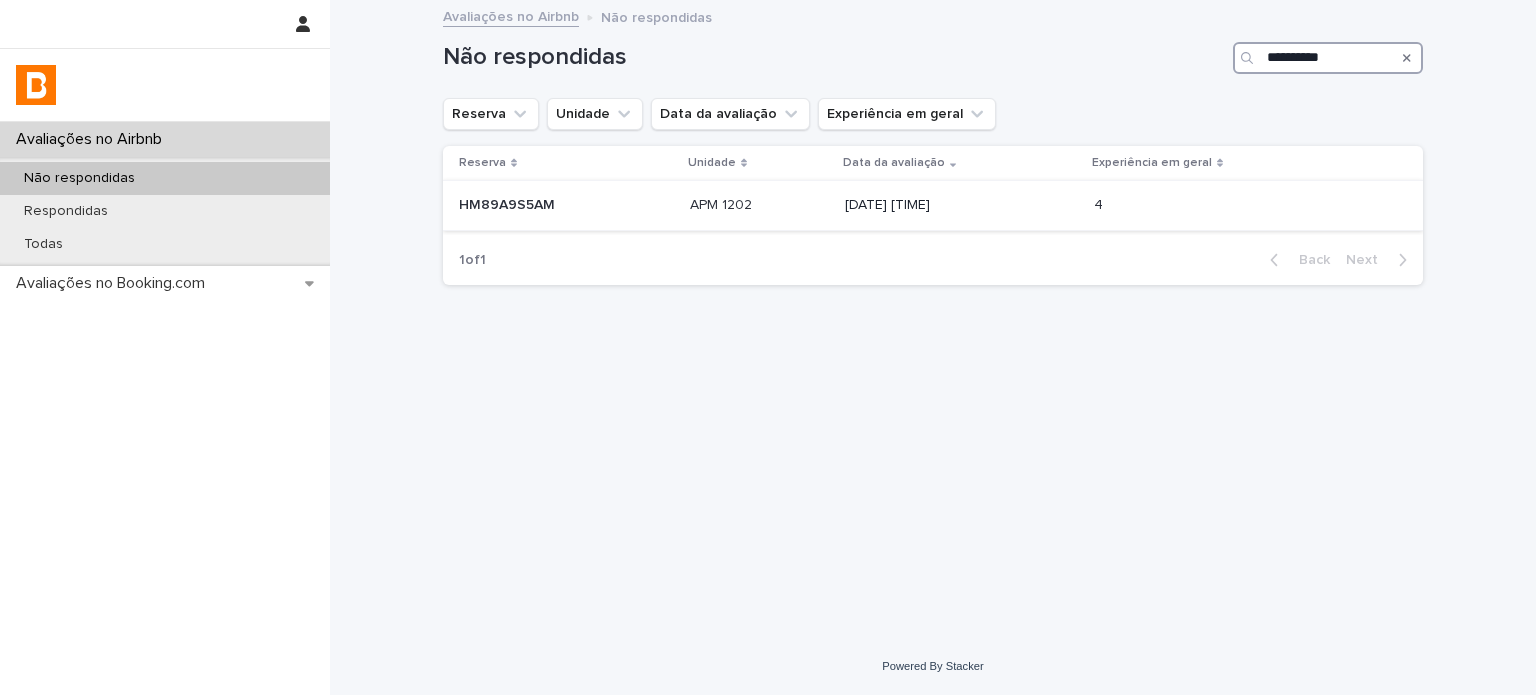 type on "**********" 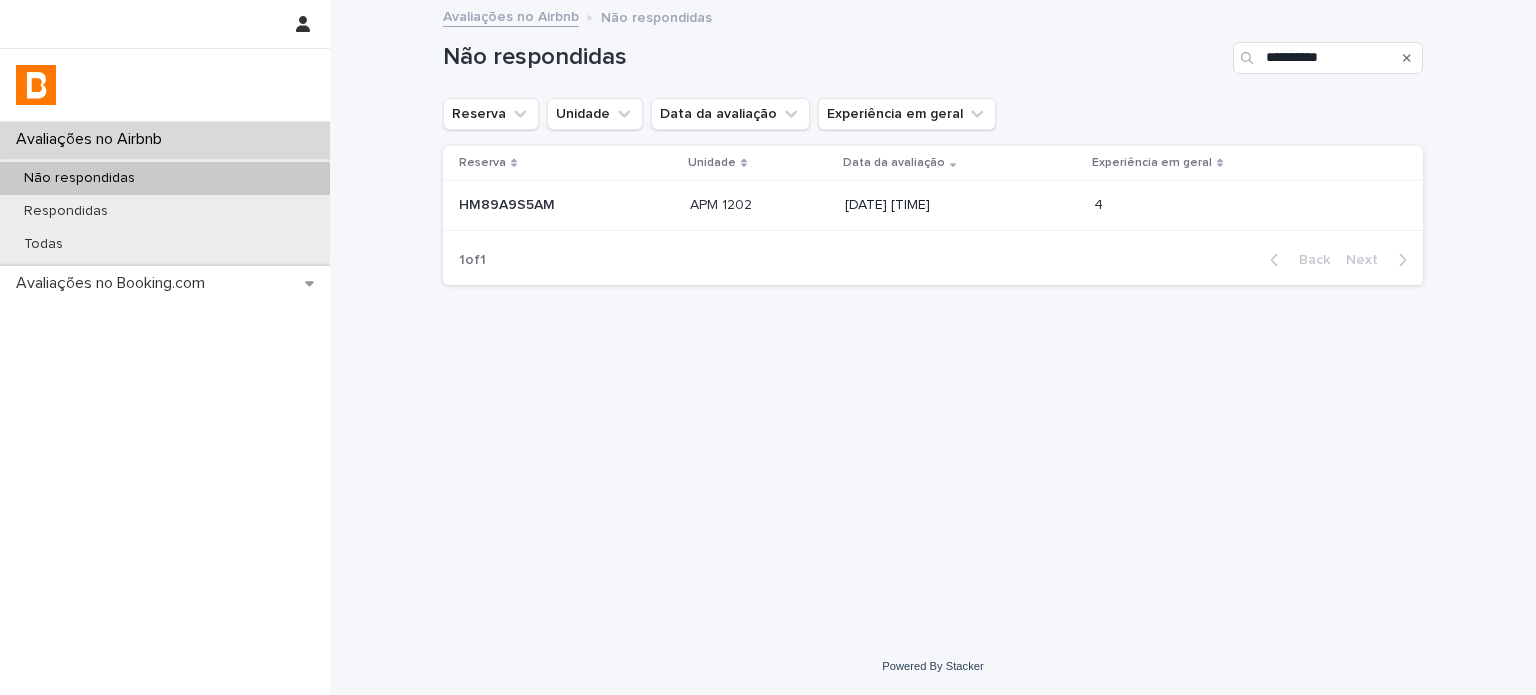 click on "[DATE] [TIME]" at bounding box center (961, 205) 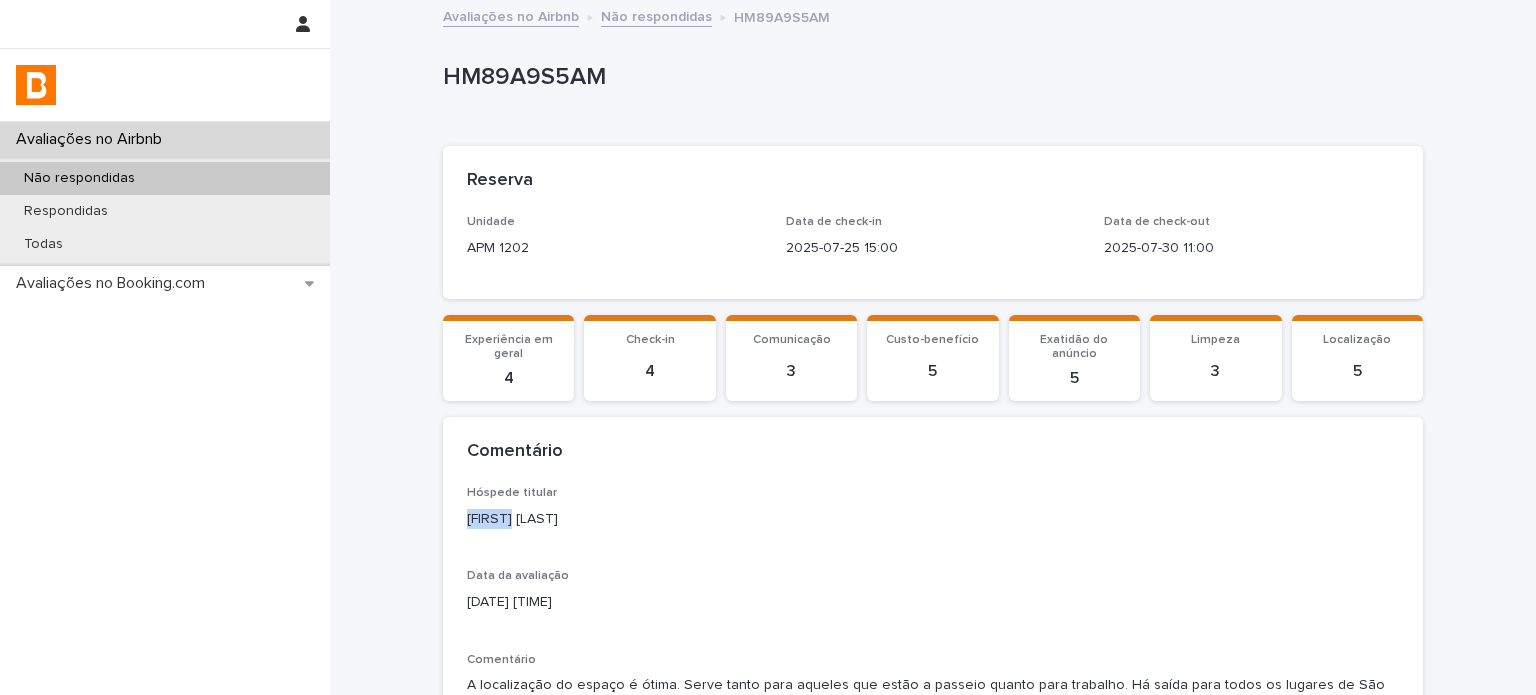 drag, startPoint x: 508, startPoint y: 519, endPoint x: 448, endPoint y: 515, distance: 60.133186 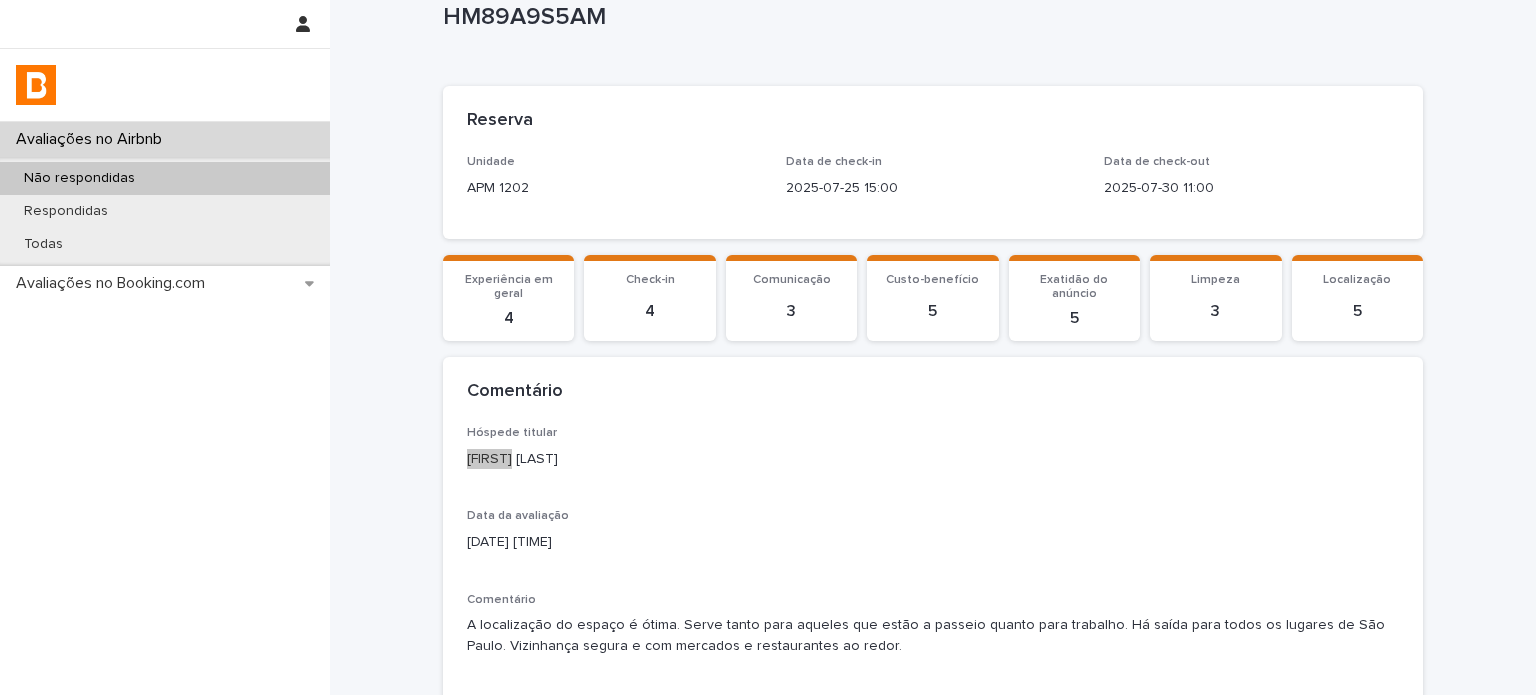 scroll, scrollTop: 385, scrollLeft: 0, axis: vertical 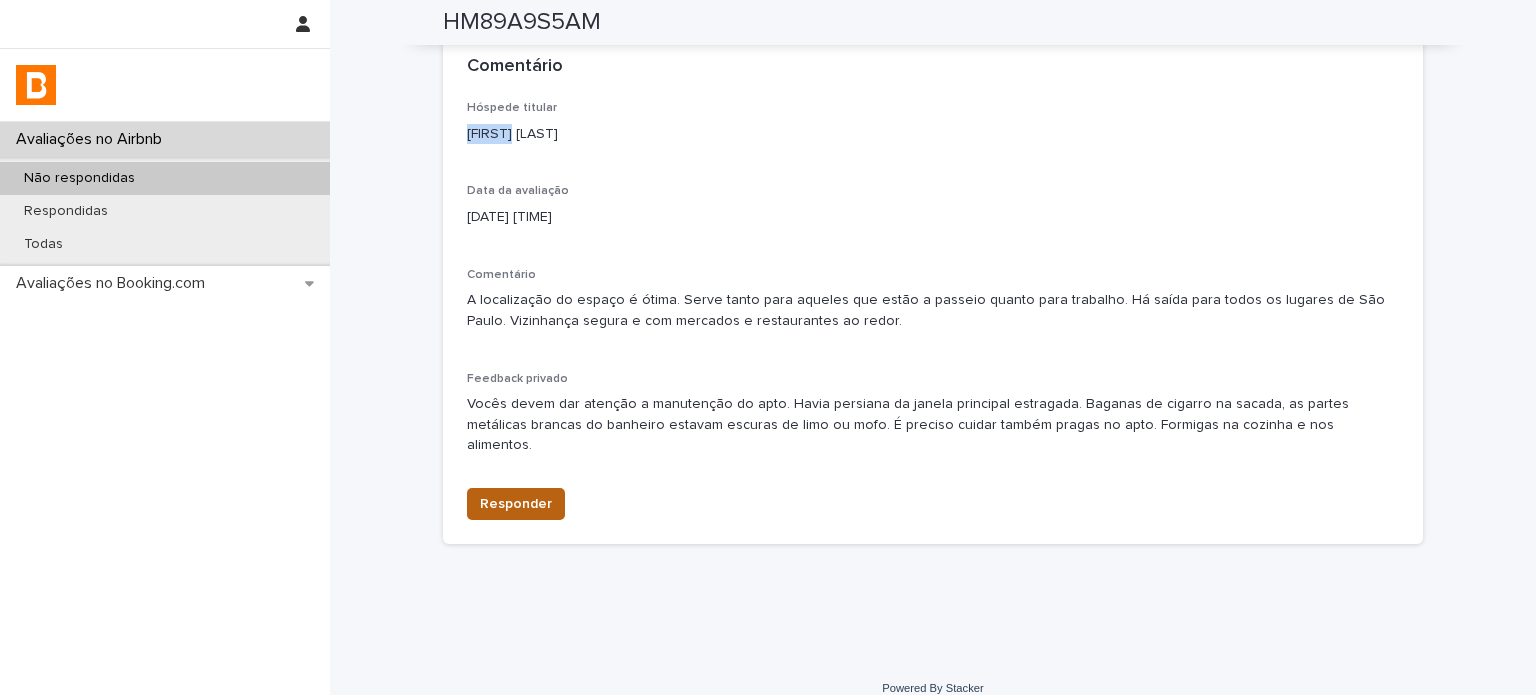 click on "Responder" at bounding box center (516, 504) 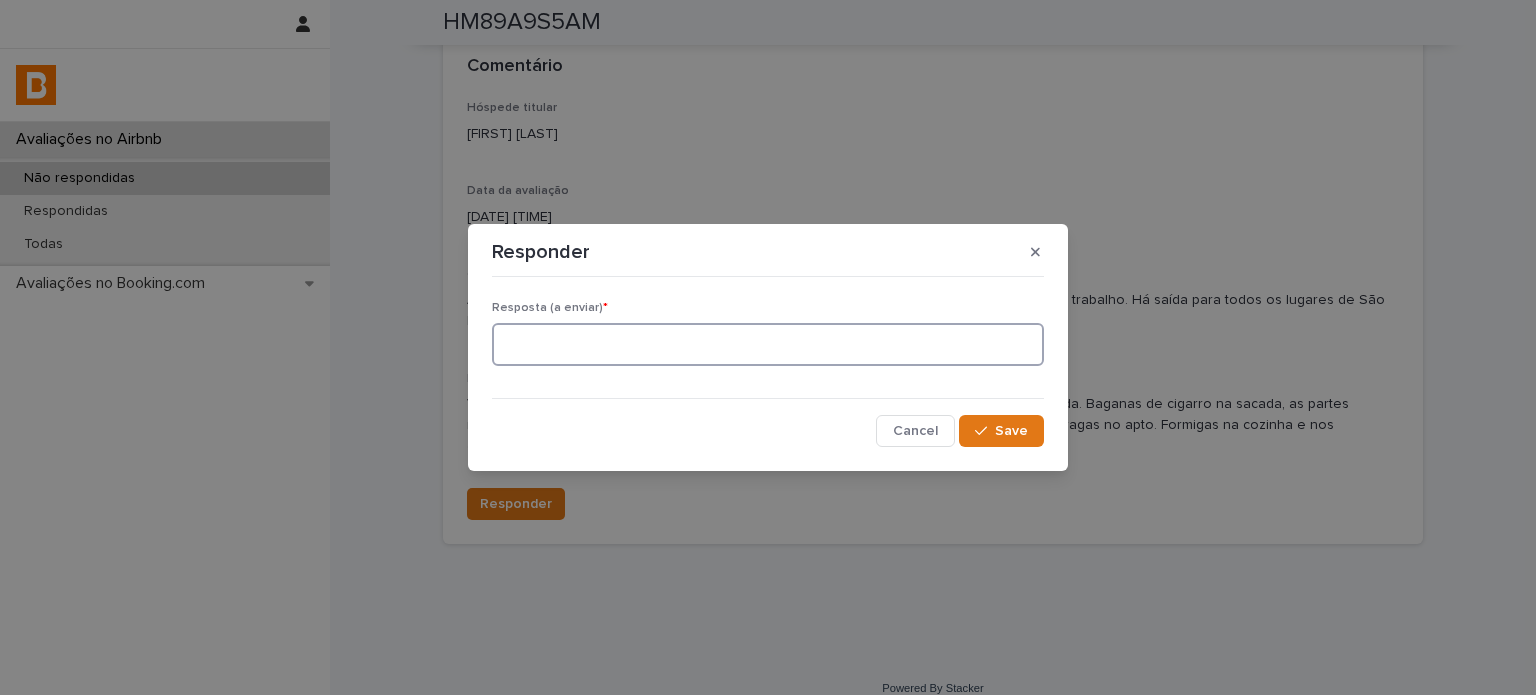 click at bounding box center [768, 344] 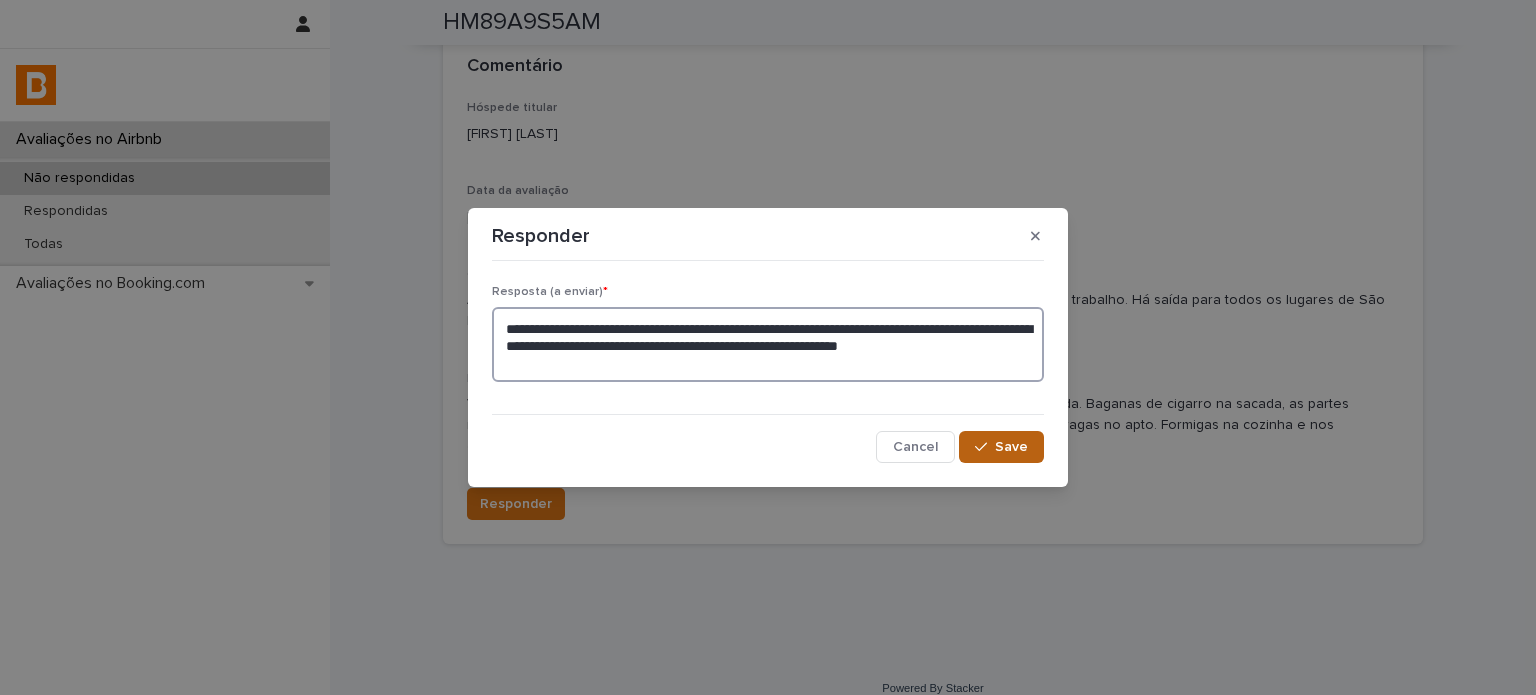 type on "**********" 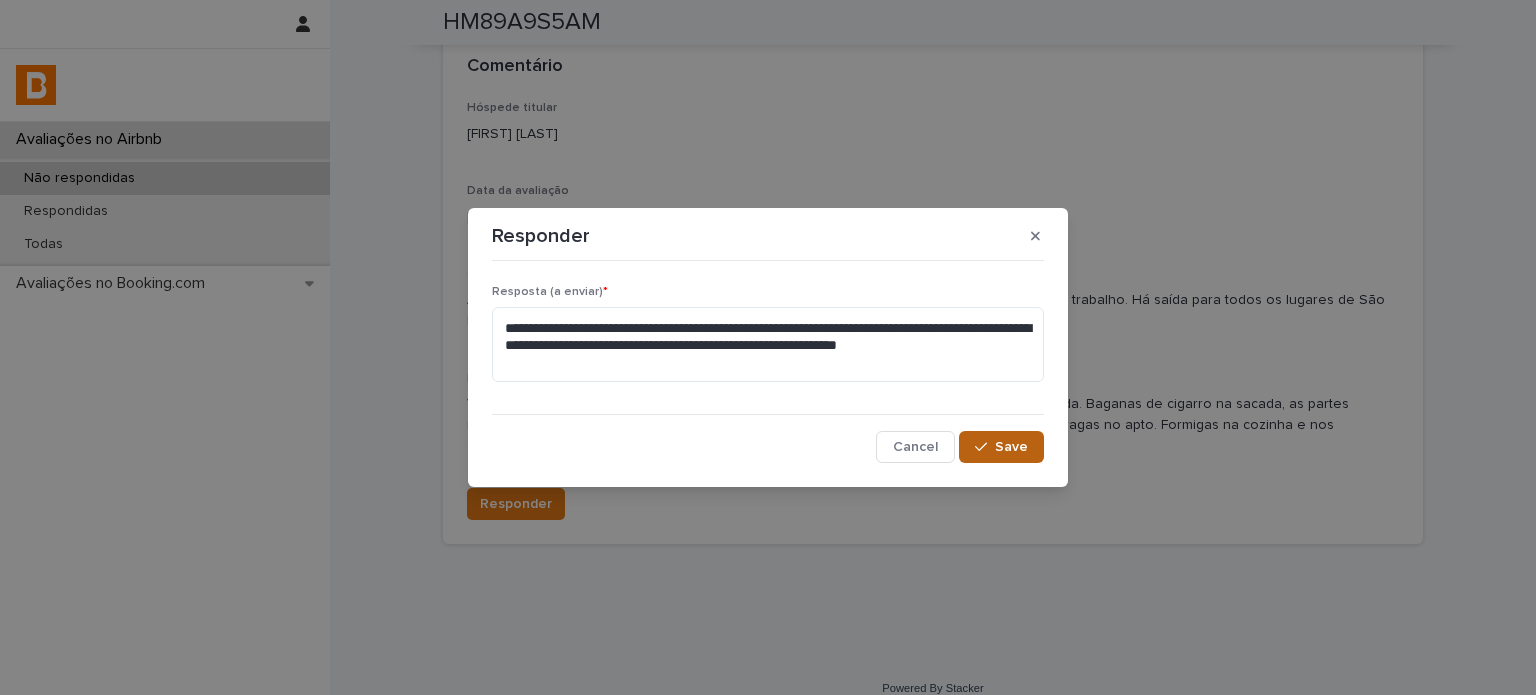 click on "Save" at bounding box center (1011, 447) 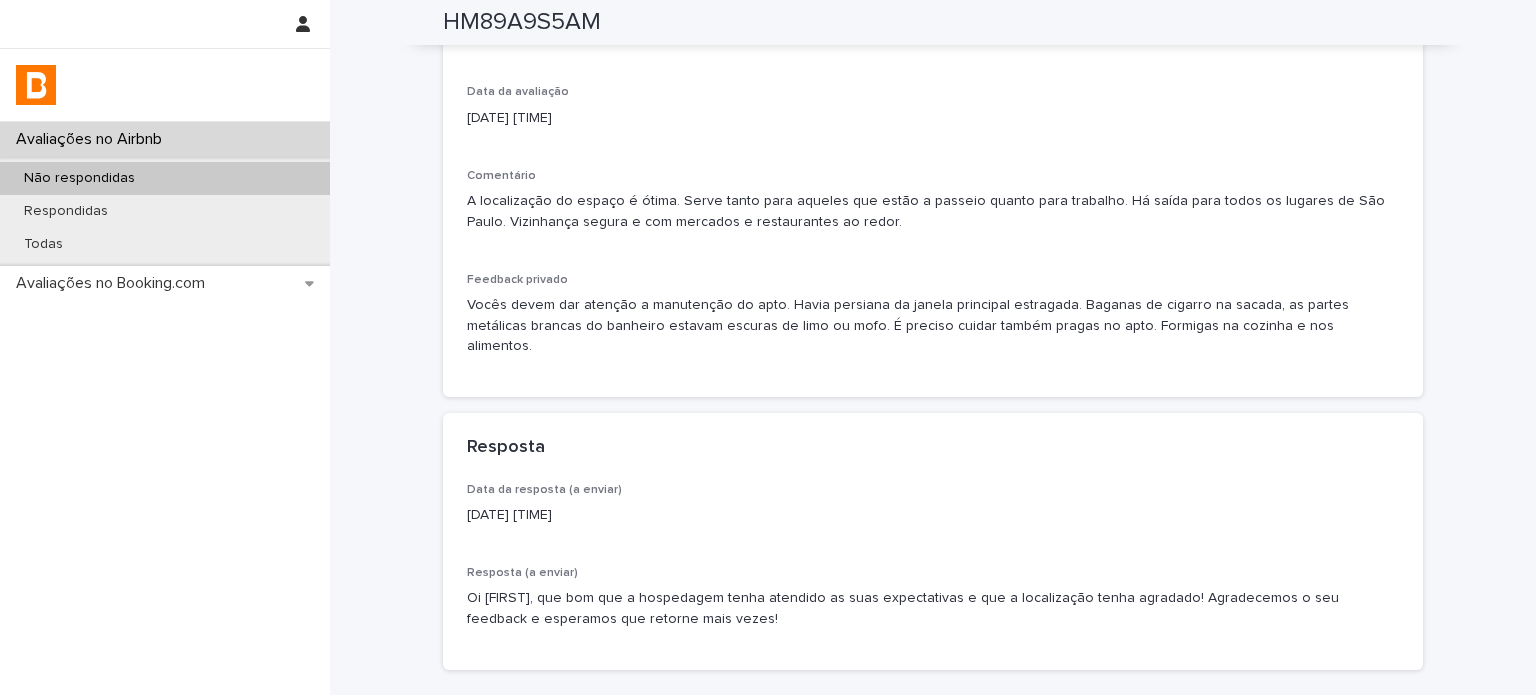 scroll, scrollTop: 498, scrollLeft: 0, axis: vertical 